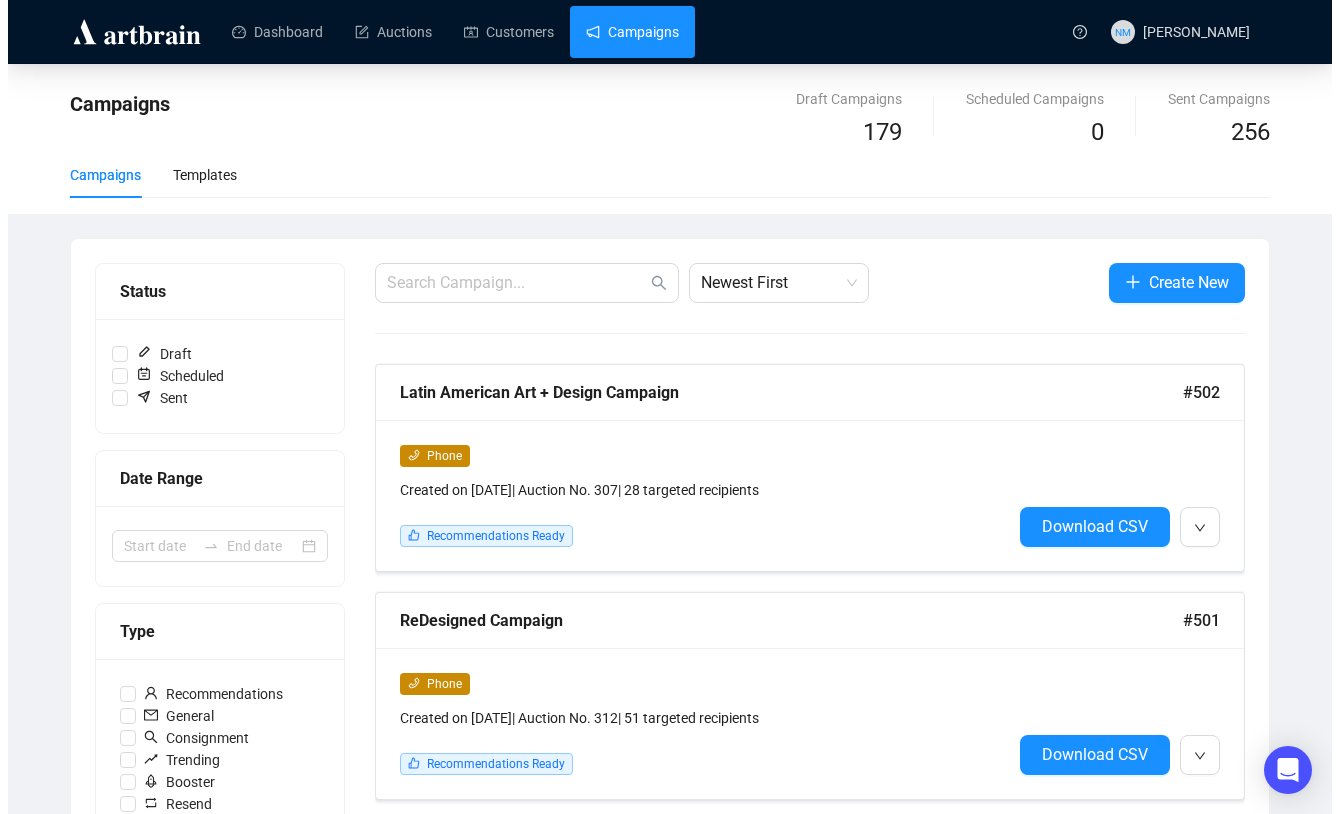 scroll, scrollTop: 79, scrollLeft: 0, axis: vertical 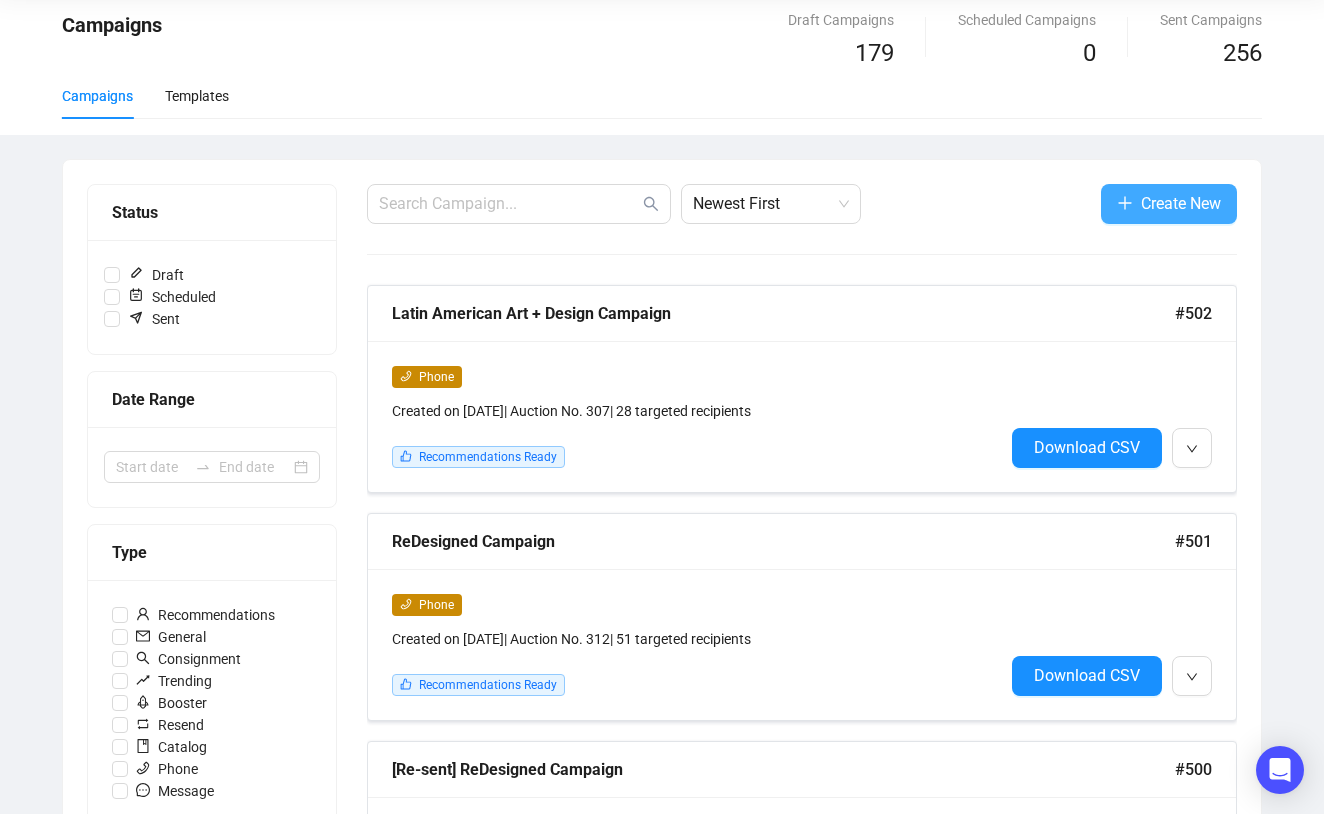 click on "Create New" at bounding box center (1181, 203) 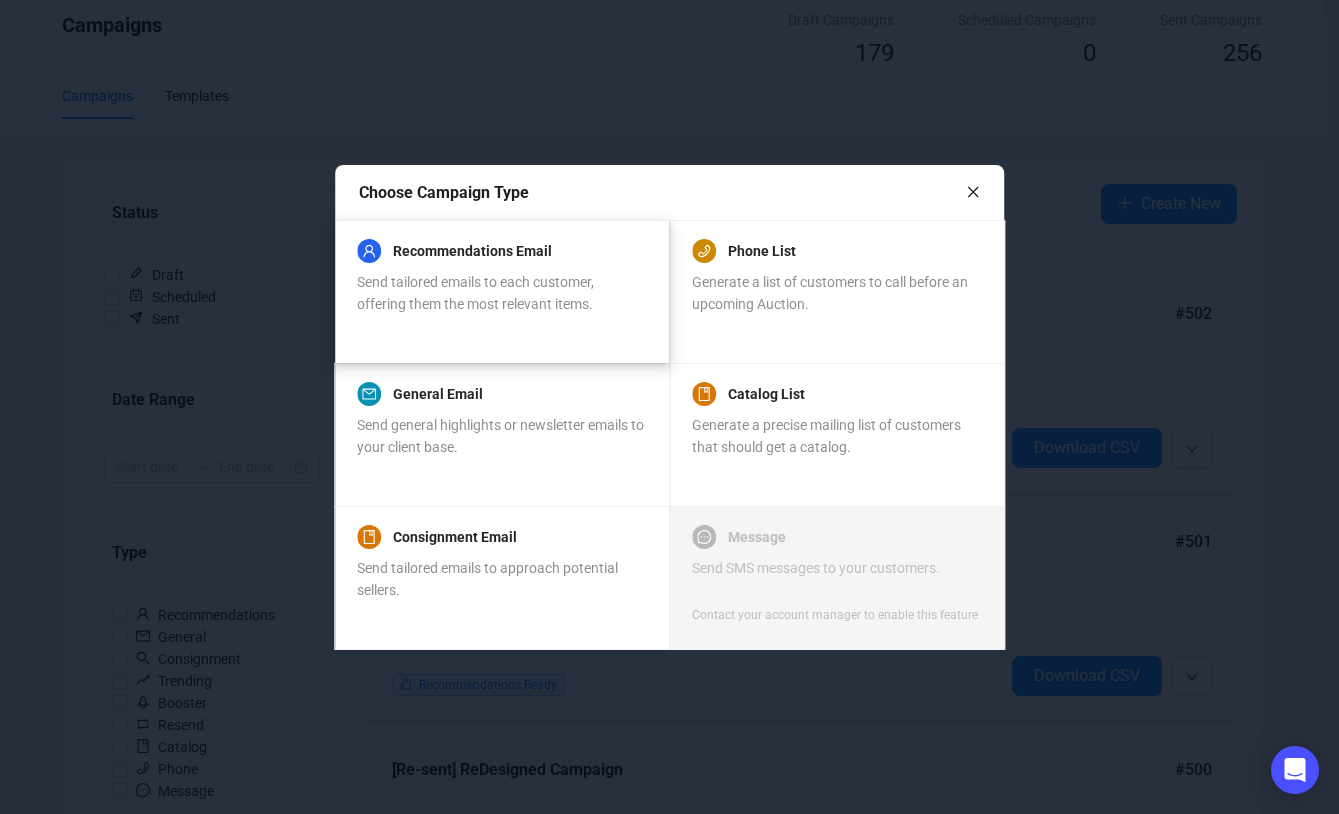 click on "Send tailored emails to each customer, offering them the most relevant items." at bounding box center (475, 293) 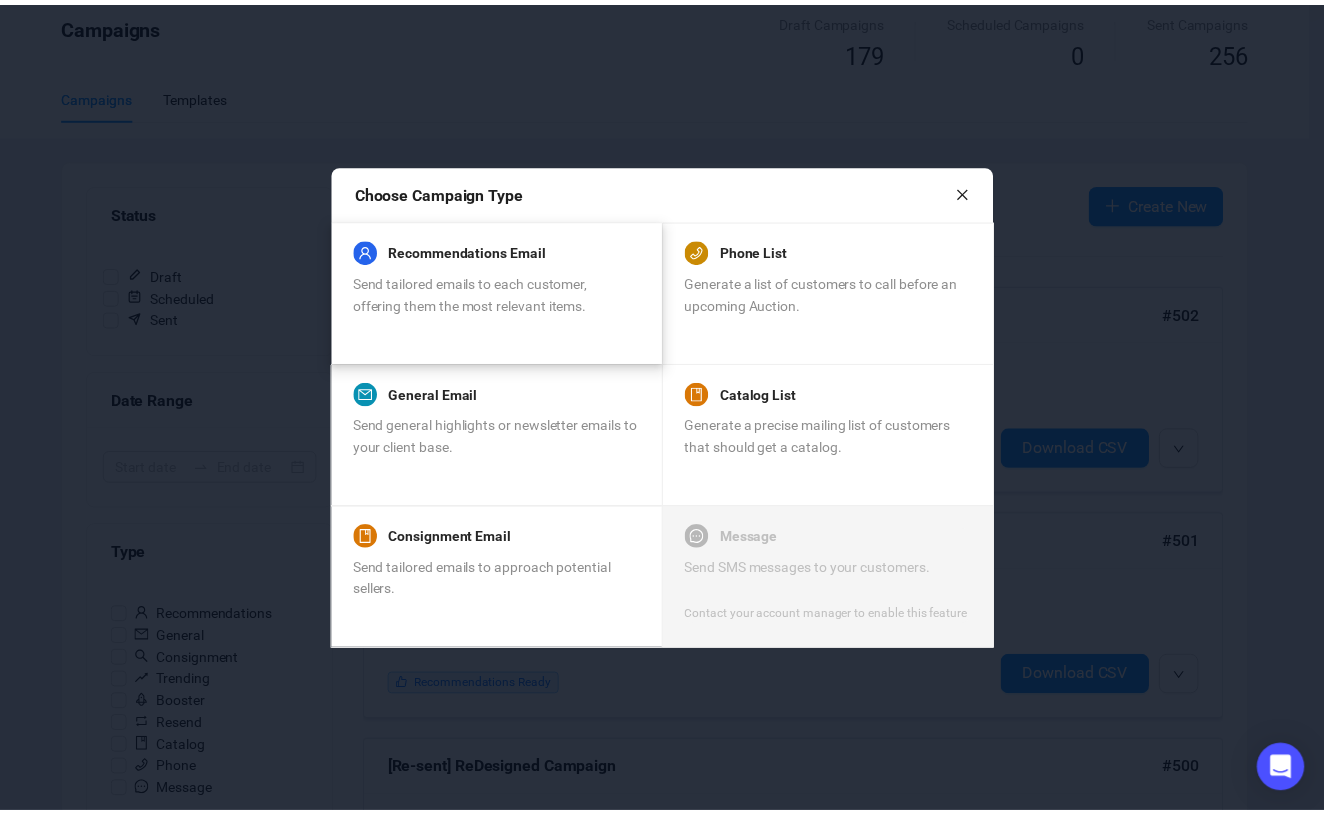 scroll, scrollTop: 0, scrollLeft: 0, axis: both 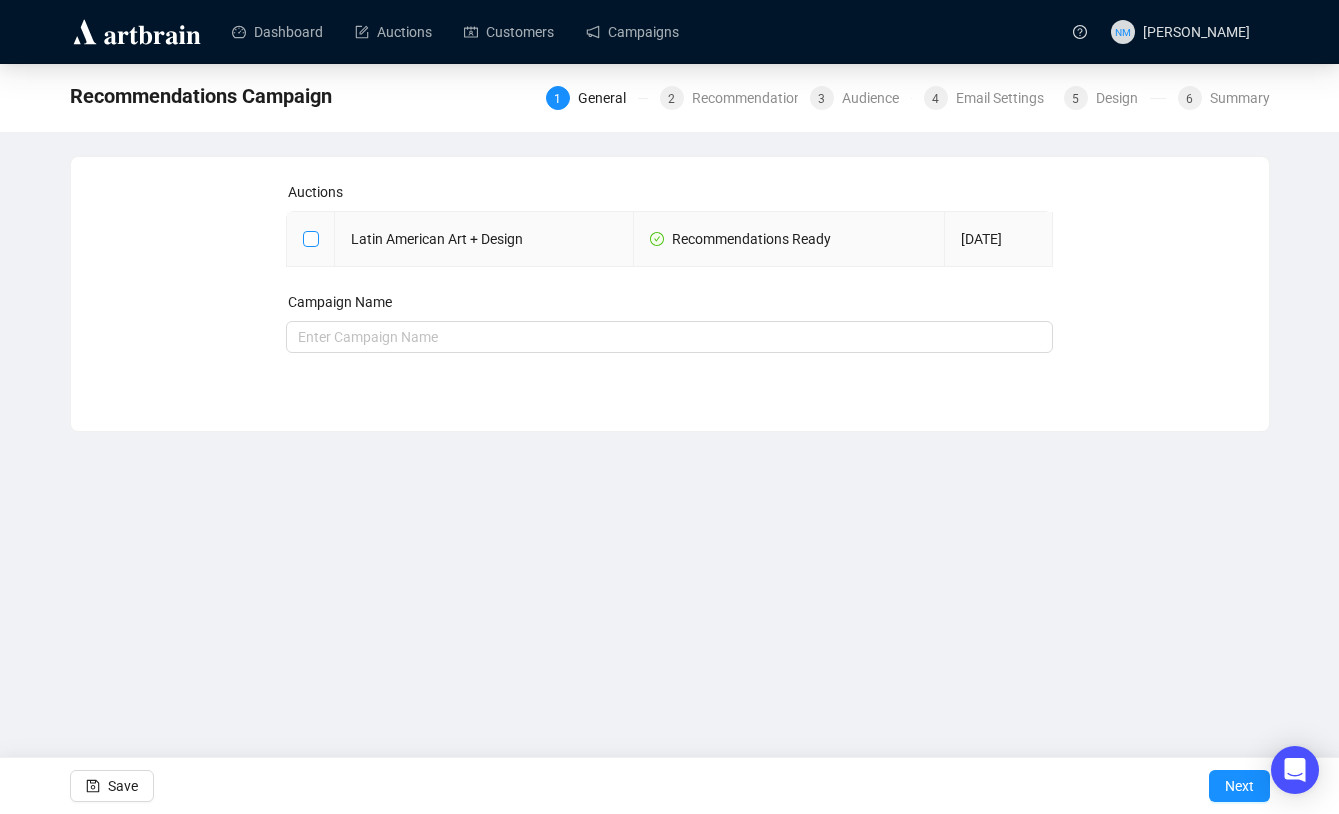 click at bounding box center [310, 238] 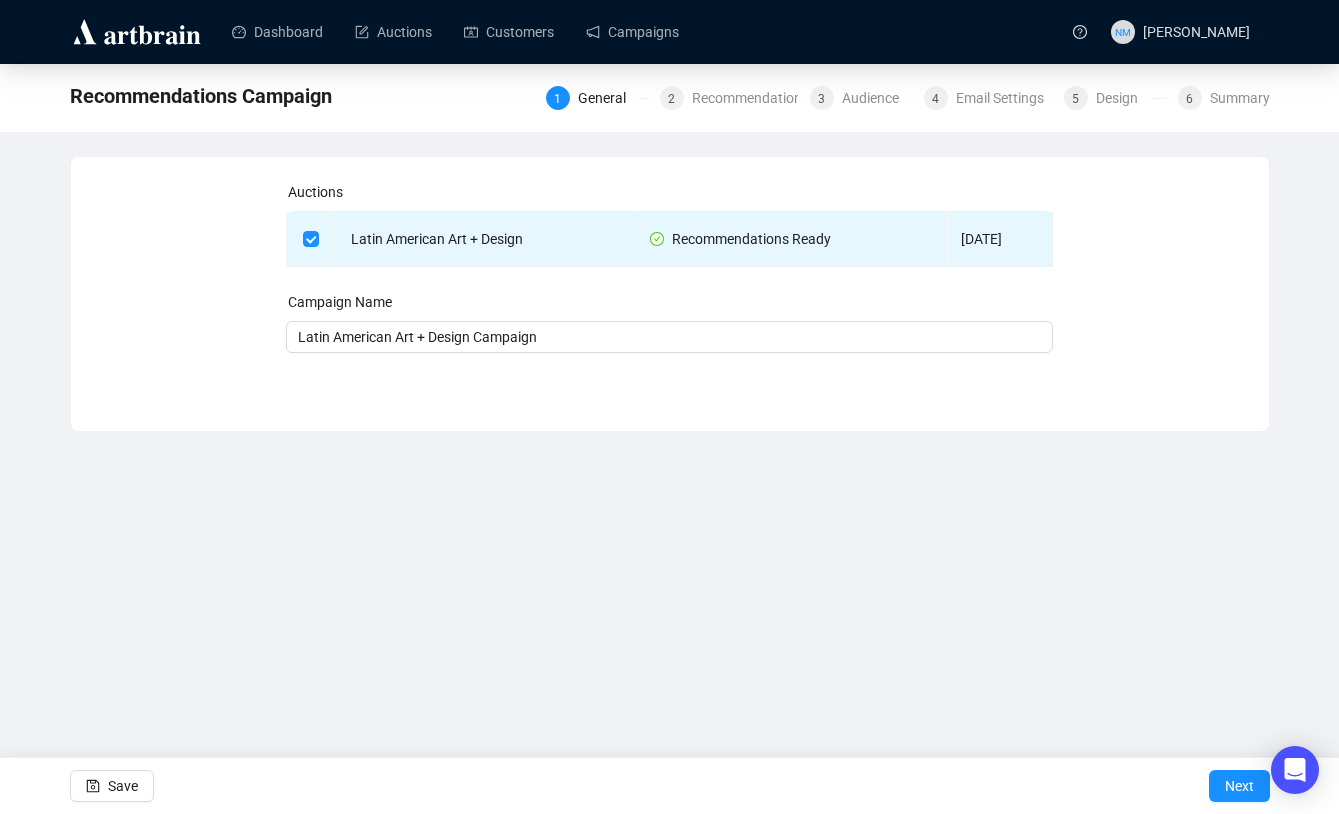 click on "Dashboard Auctions Customers Campaigns NM [PERSON_NAME] Recommendations Campaign 1 General 2 Recommendations 3 Audience 4 Email Settings 5 Design 6 Summary Auctions Latin American Art + Design Recommendations Ready [DATE] Campaign Name Latin American Art + Design Campaign Save Next 0  image was uploaded" at bounding box center [669, 407] 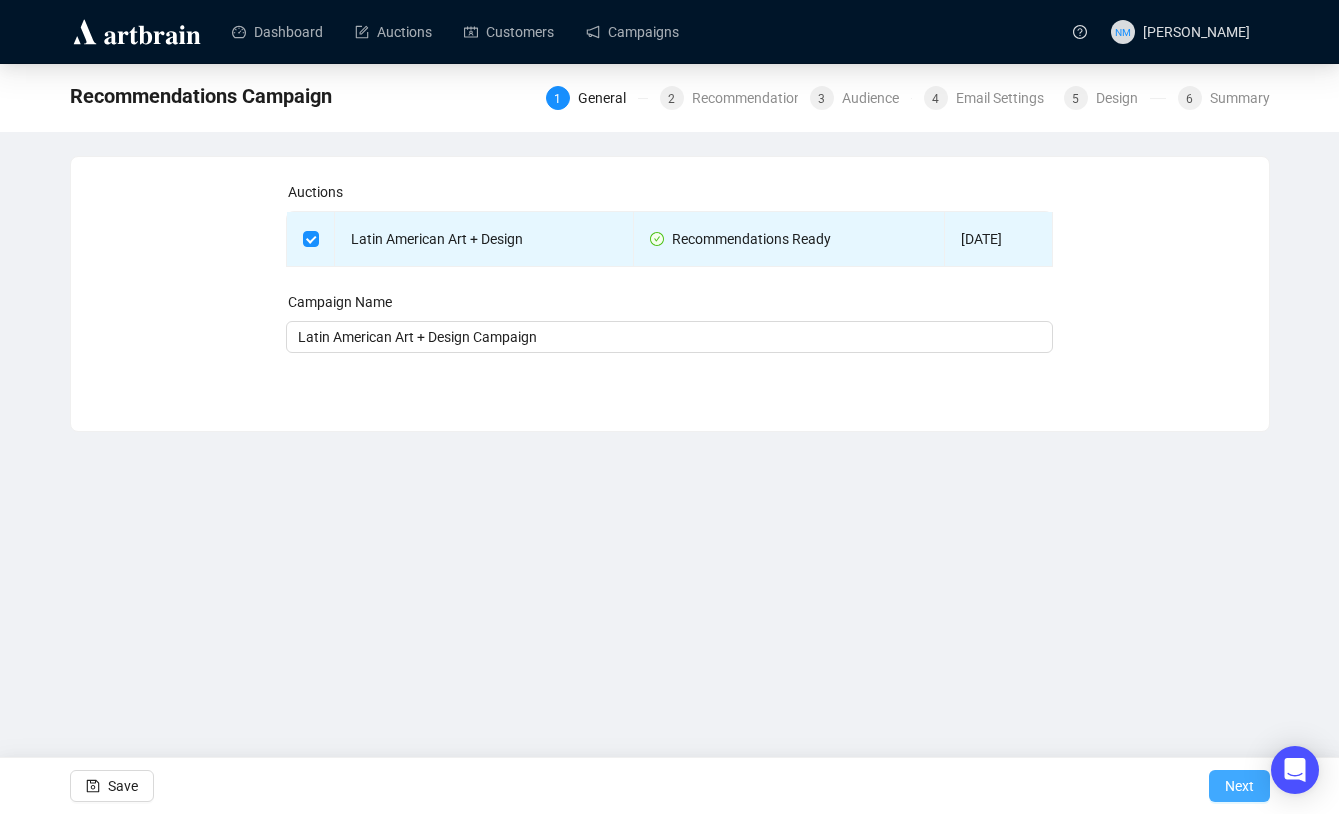 click on "Next" at bounding box center [1239, 786] 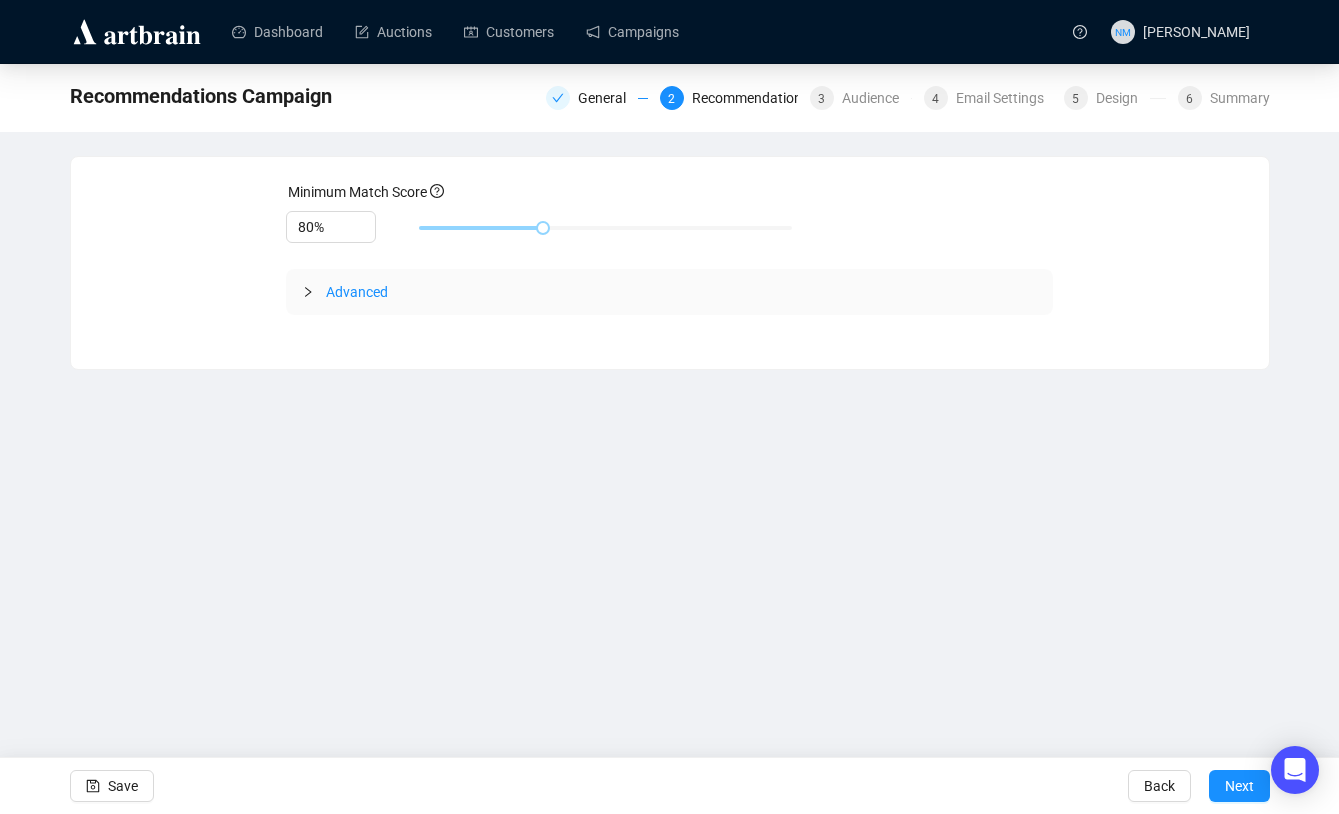 click 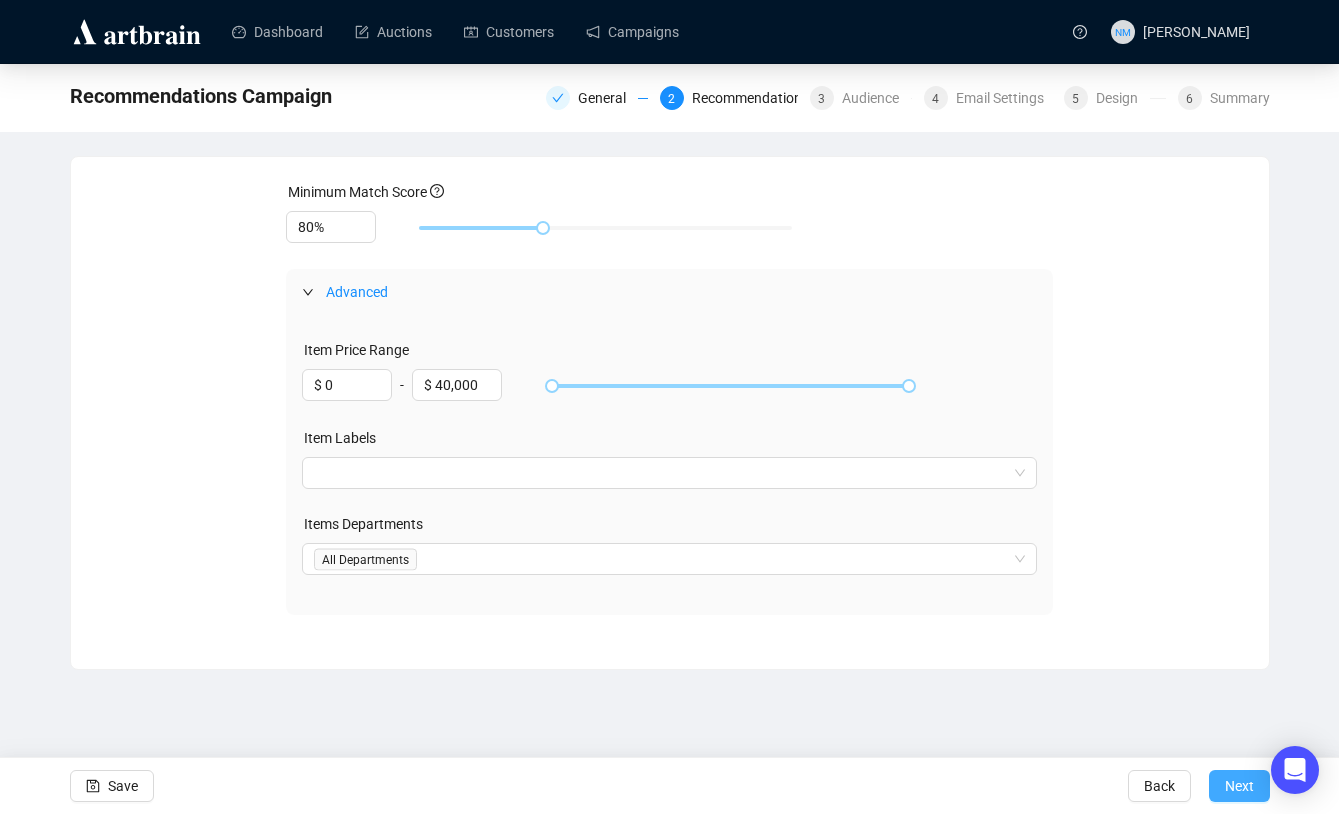 click on "Next" at bounding box center [1239, 786] 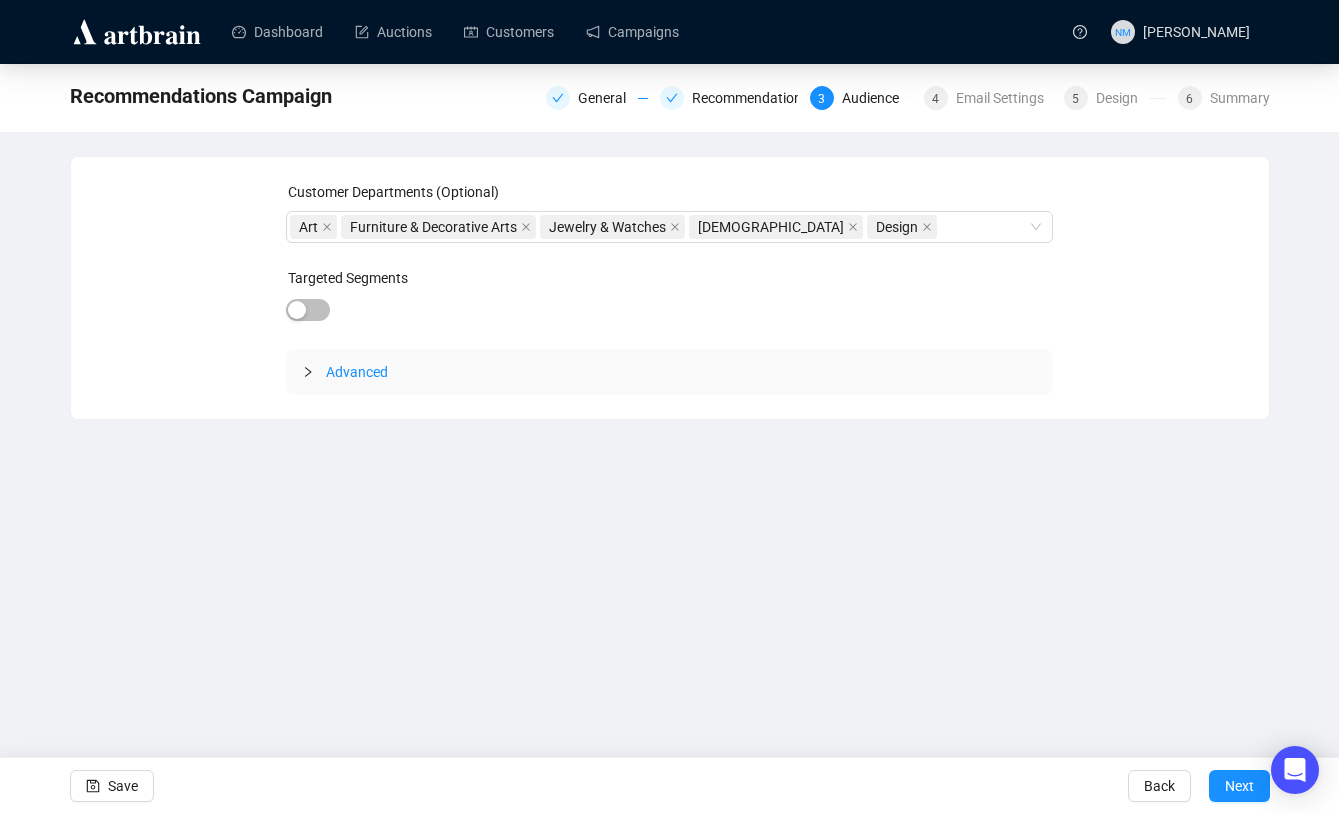 click 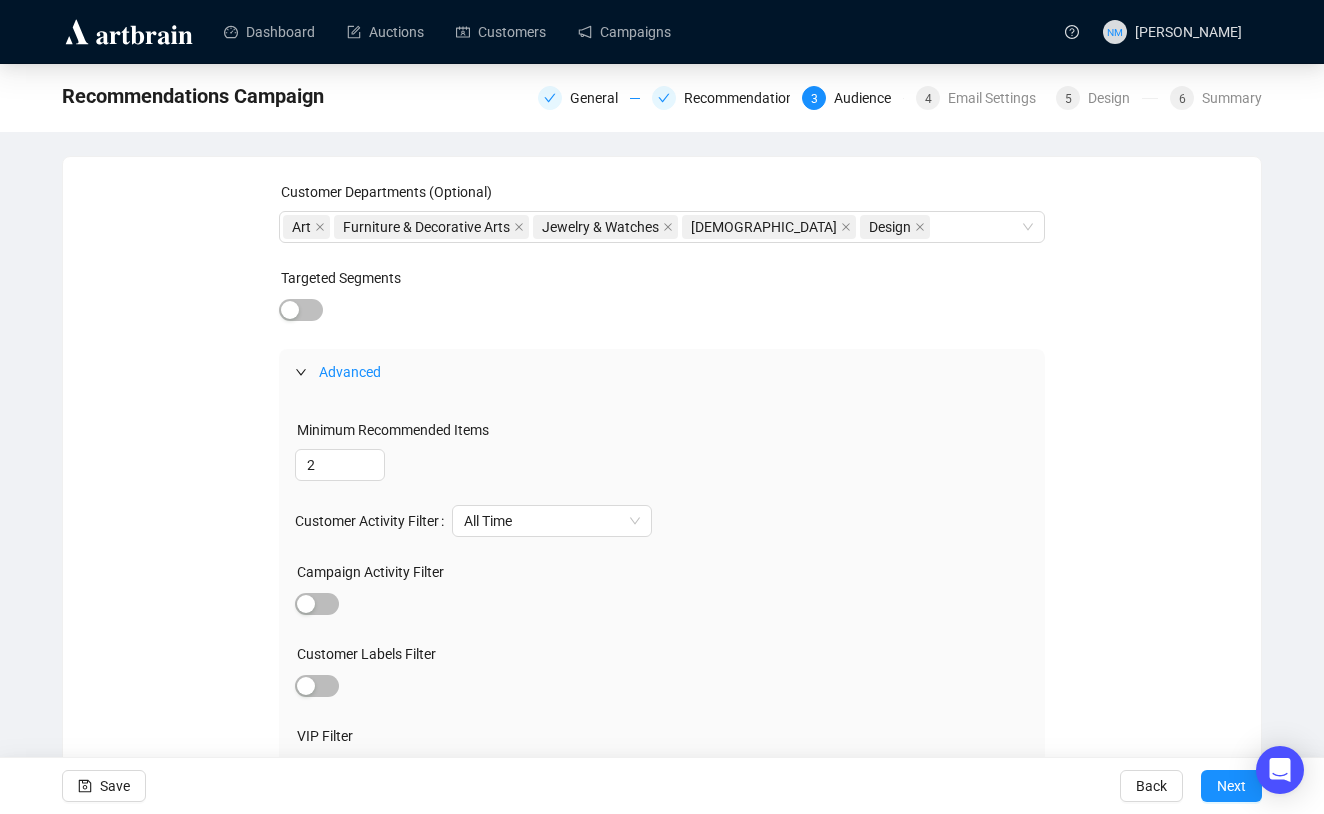click on "Customer Departments (Optional) Art Furniture & Decorative Arts Jewelry & Watches Native American Design   Targeted Segments Advanced Minimum Recommended Items 2 Customer Activity Filter All Time Campaign Activity Filter Customer Labels Filter VIP Filter | Only VIP Exclude VIP Additional Customer Departments" at bounding box center (662, 543) 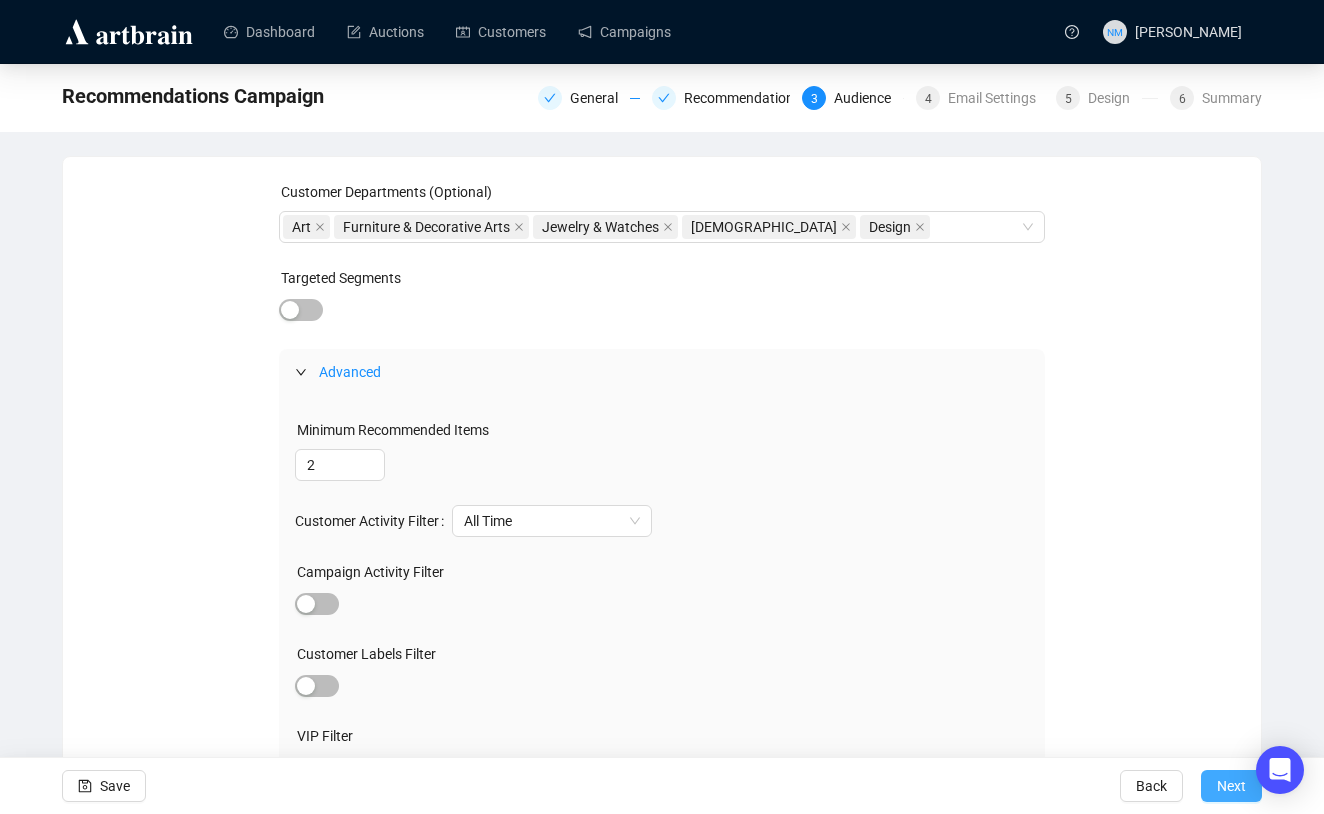 click on "Next" at bounding box center (1231, 786) 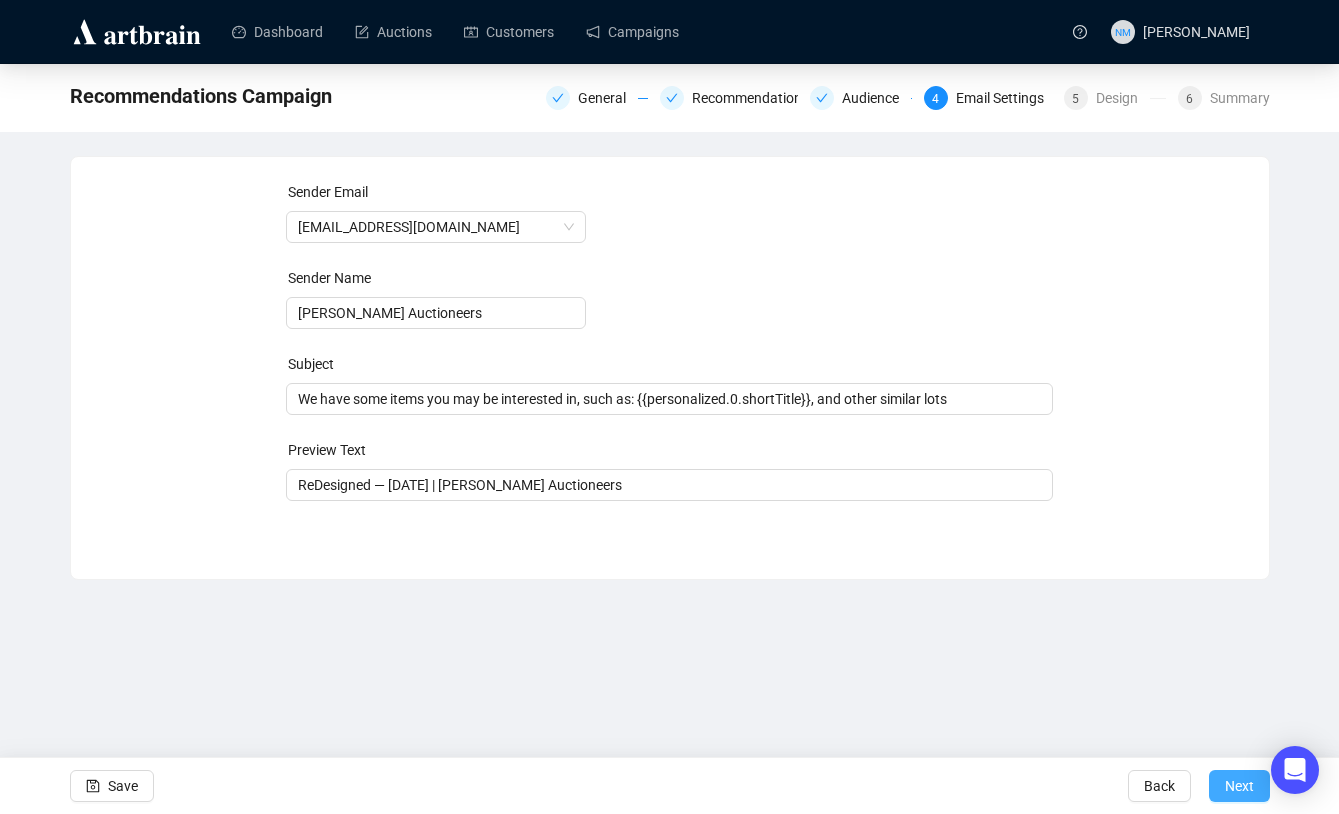 click on "Next" at bounding box center [1239, 786] 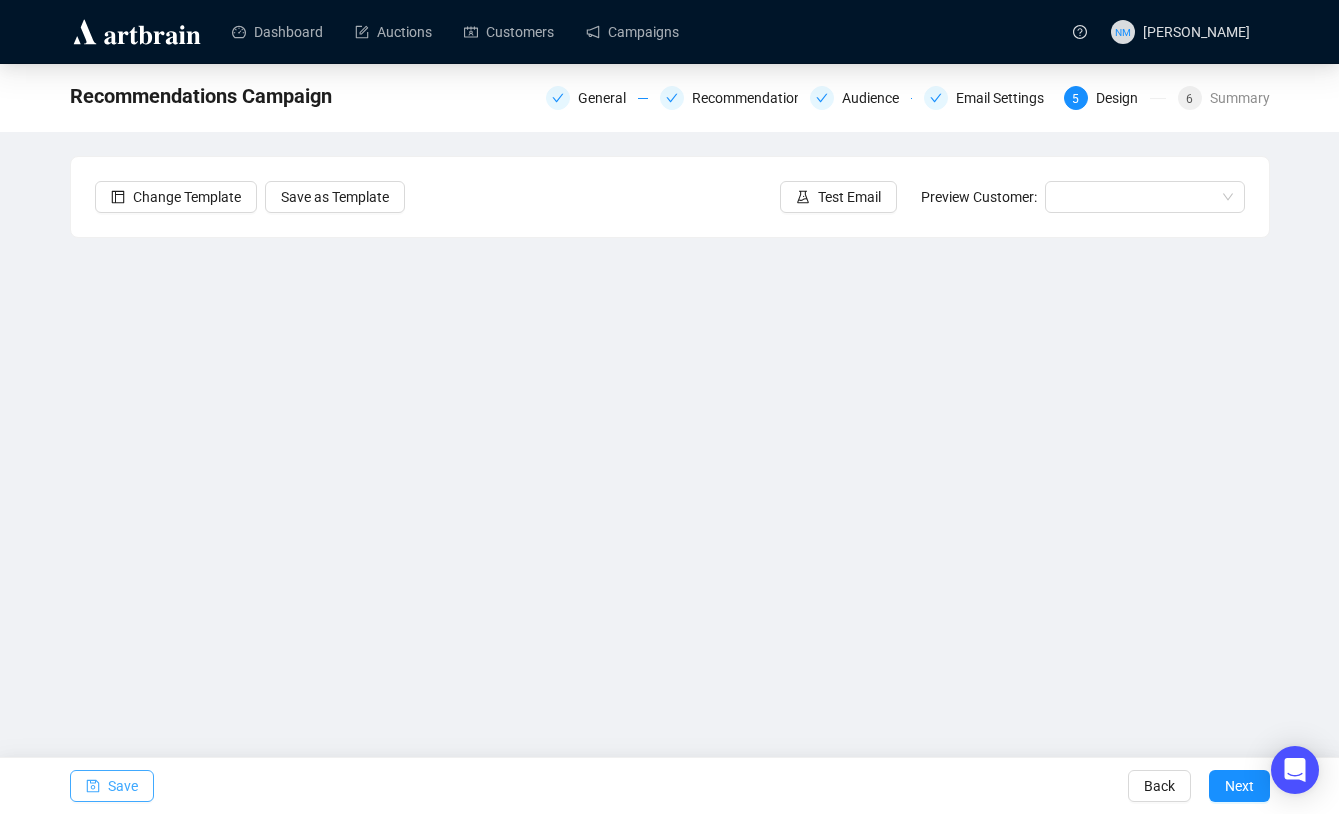 click on "Save" at bounding box center [123, 786] 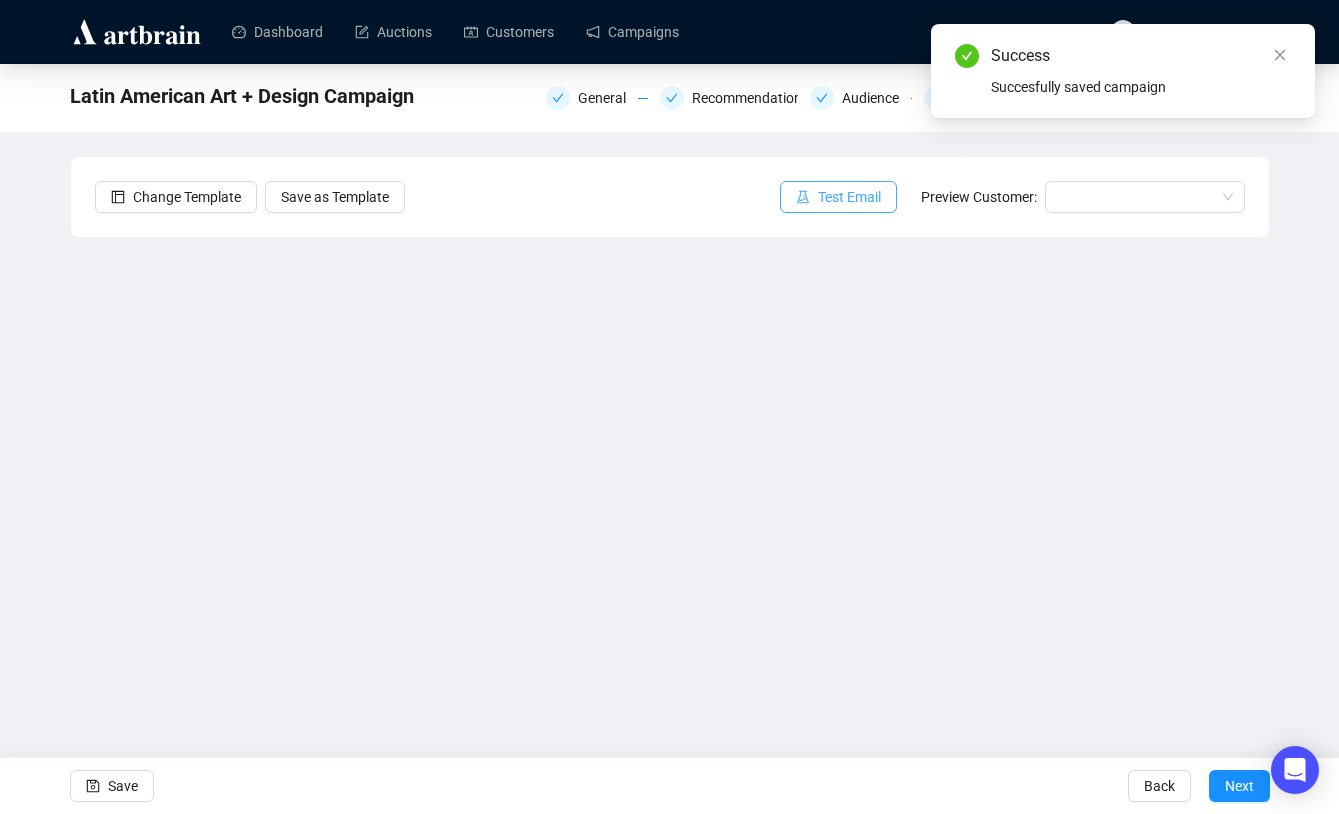 click on "Test Email" at bounding box center (849, 197) 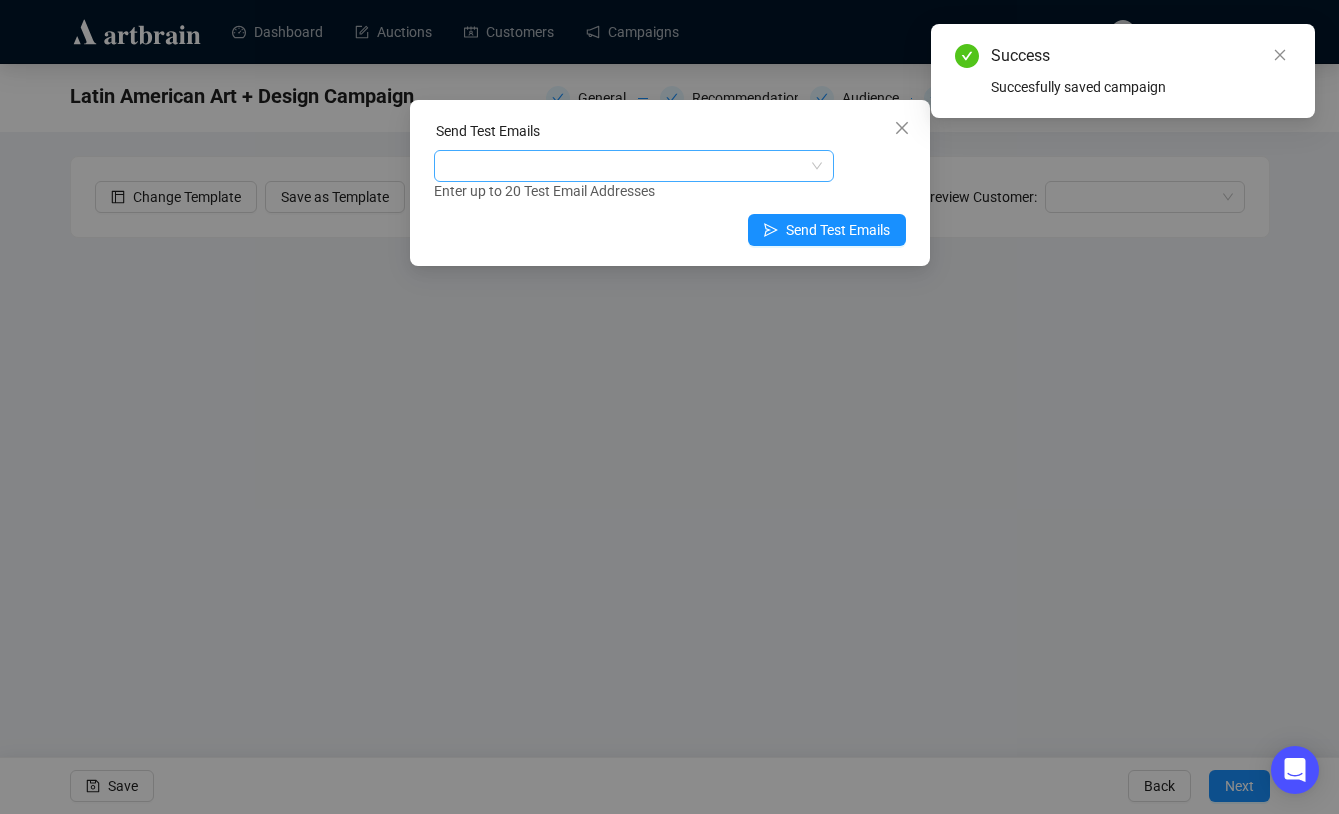 click at bounding box center (623, 166) 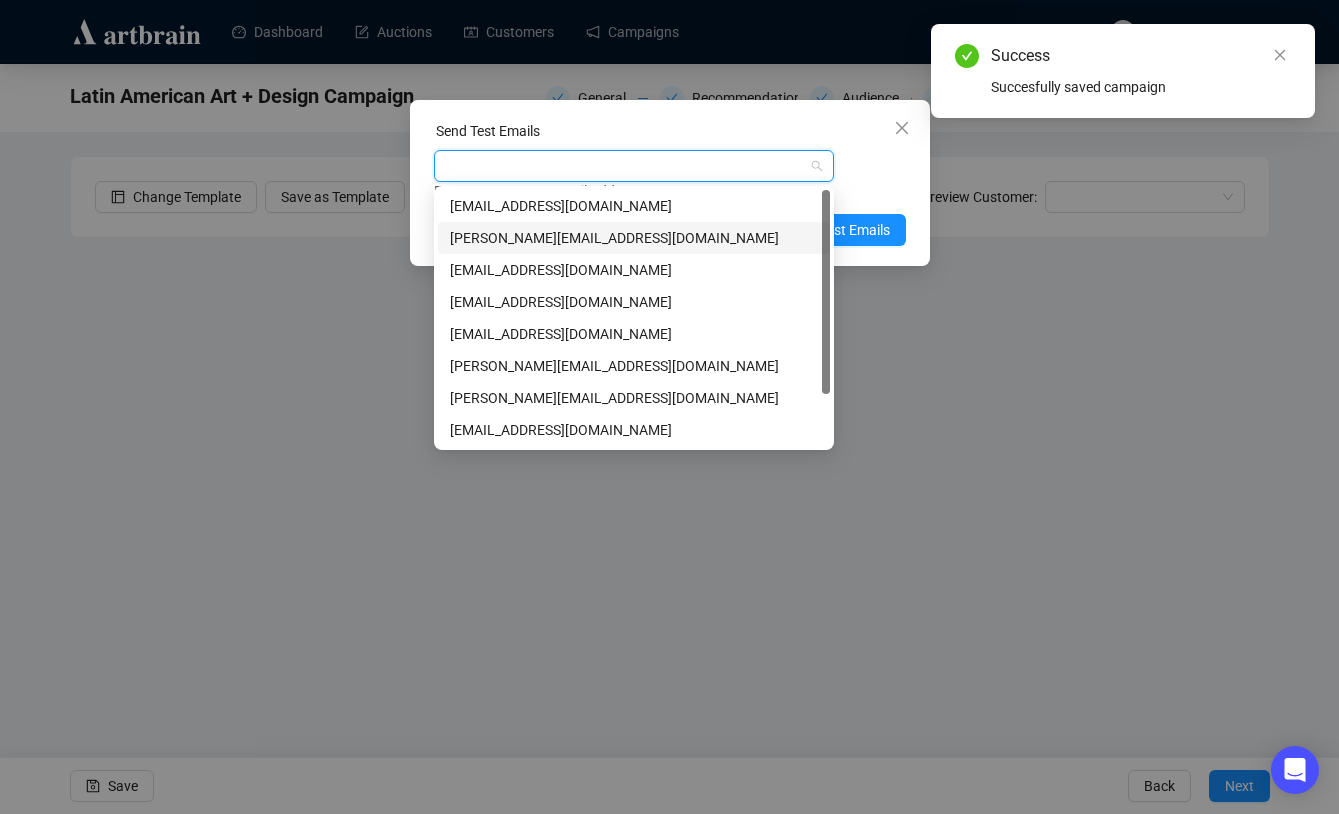 click on "[PERSON_NAME][EMAIL_ADDRESS][DOMAIN_NAME]" at bounding box center (634, 238) 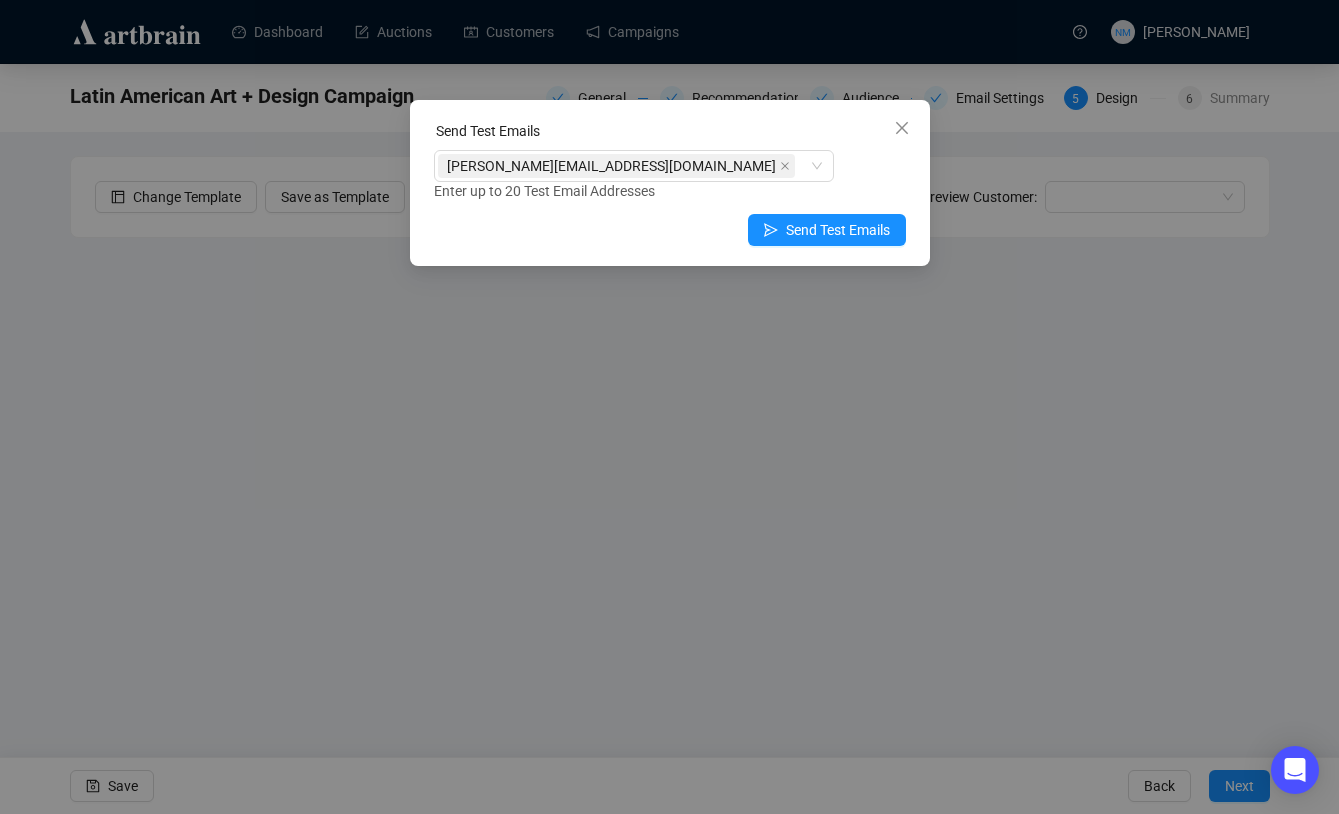 click on "Send Test Emails" at bounding box center (670, 135) 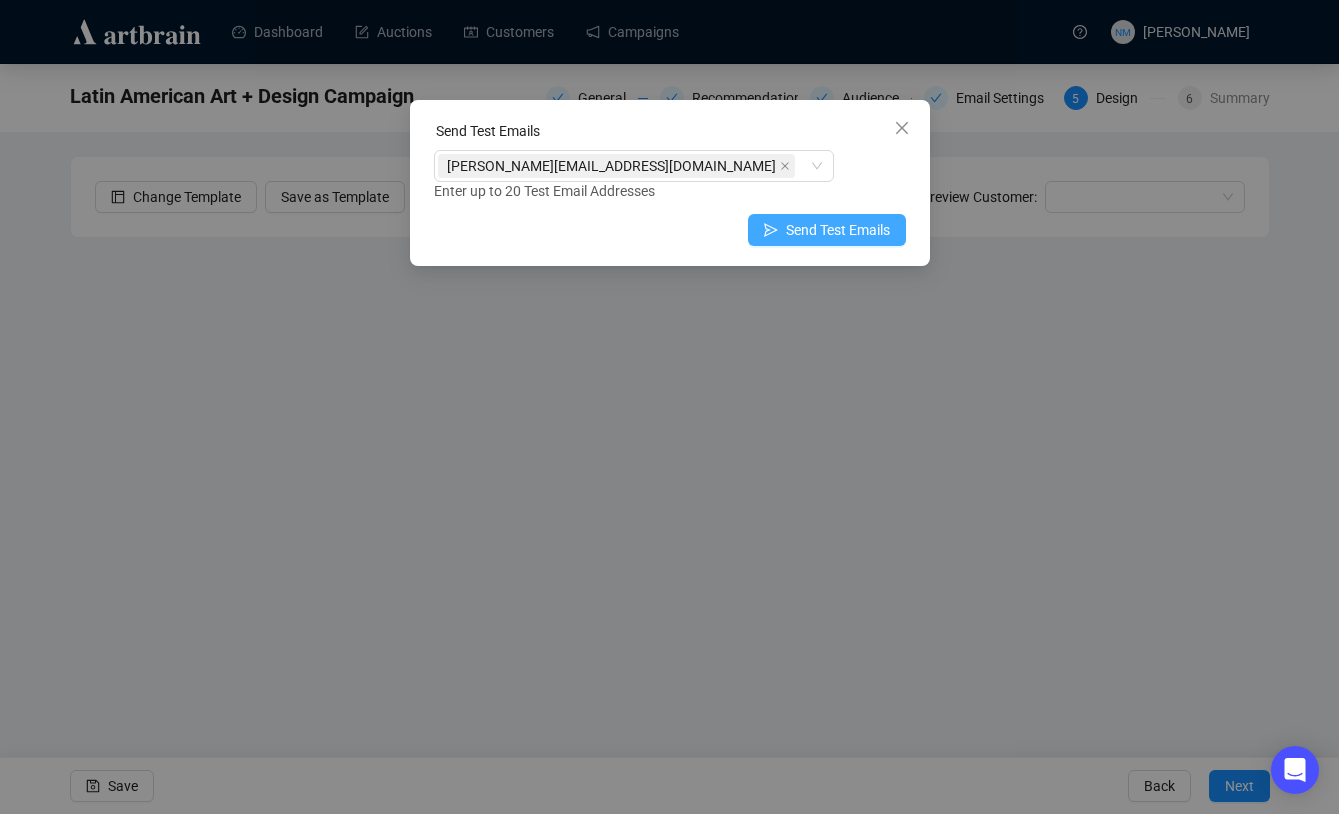click on "Send Test Emails" at bounding box center [838, 230] 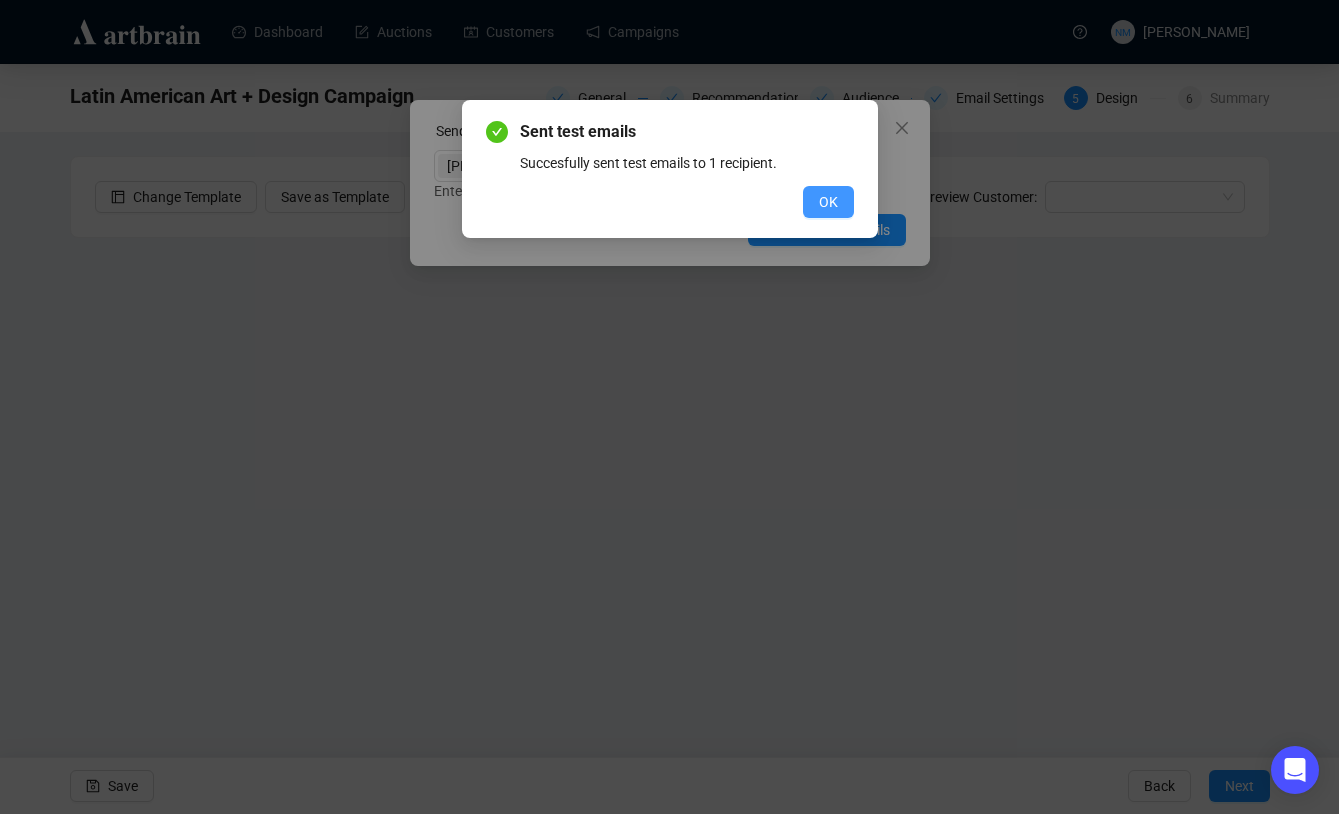 click on "OK" at bounding box center [828, 202] 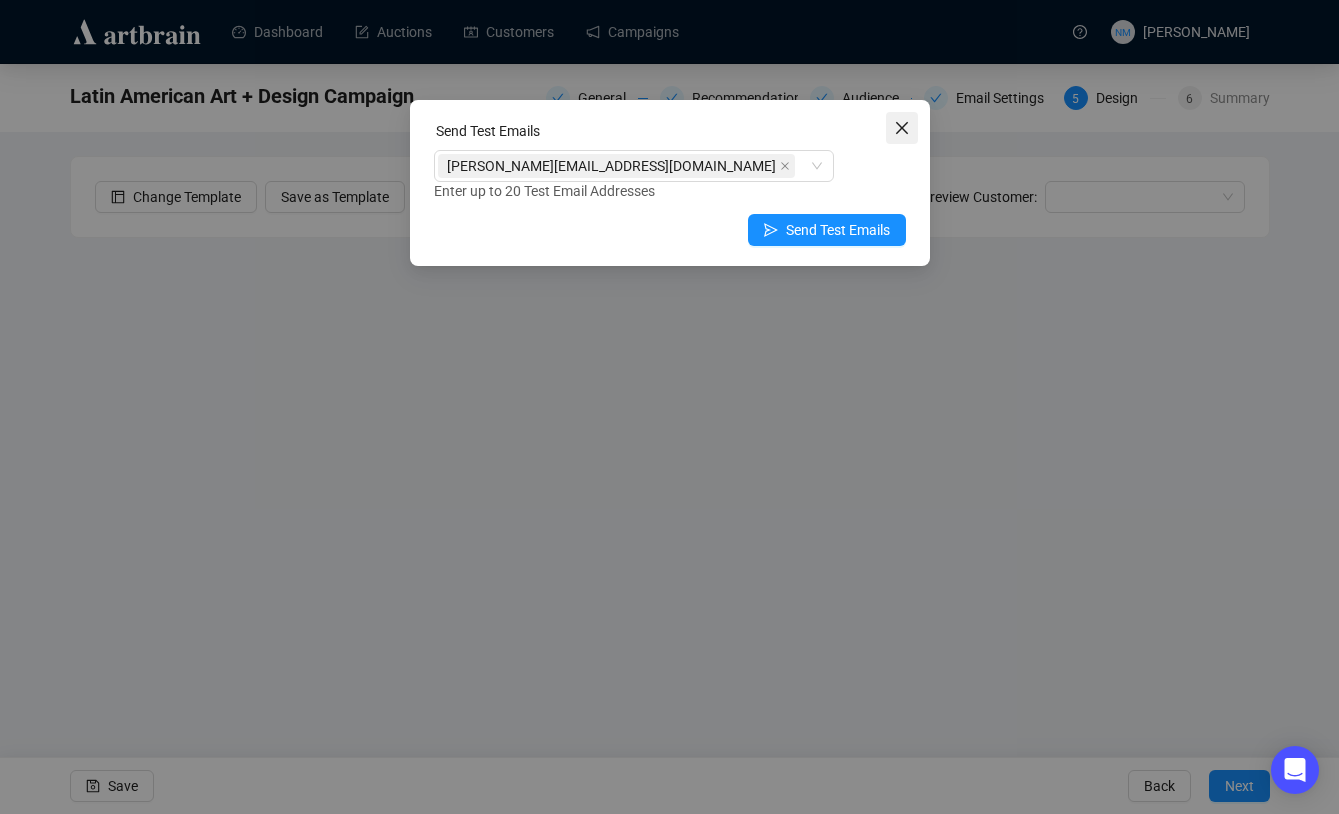 click 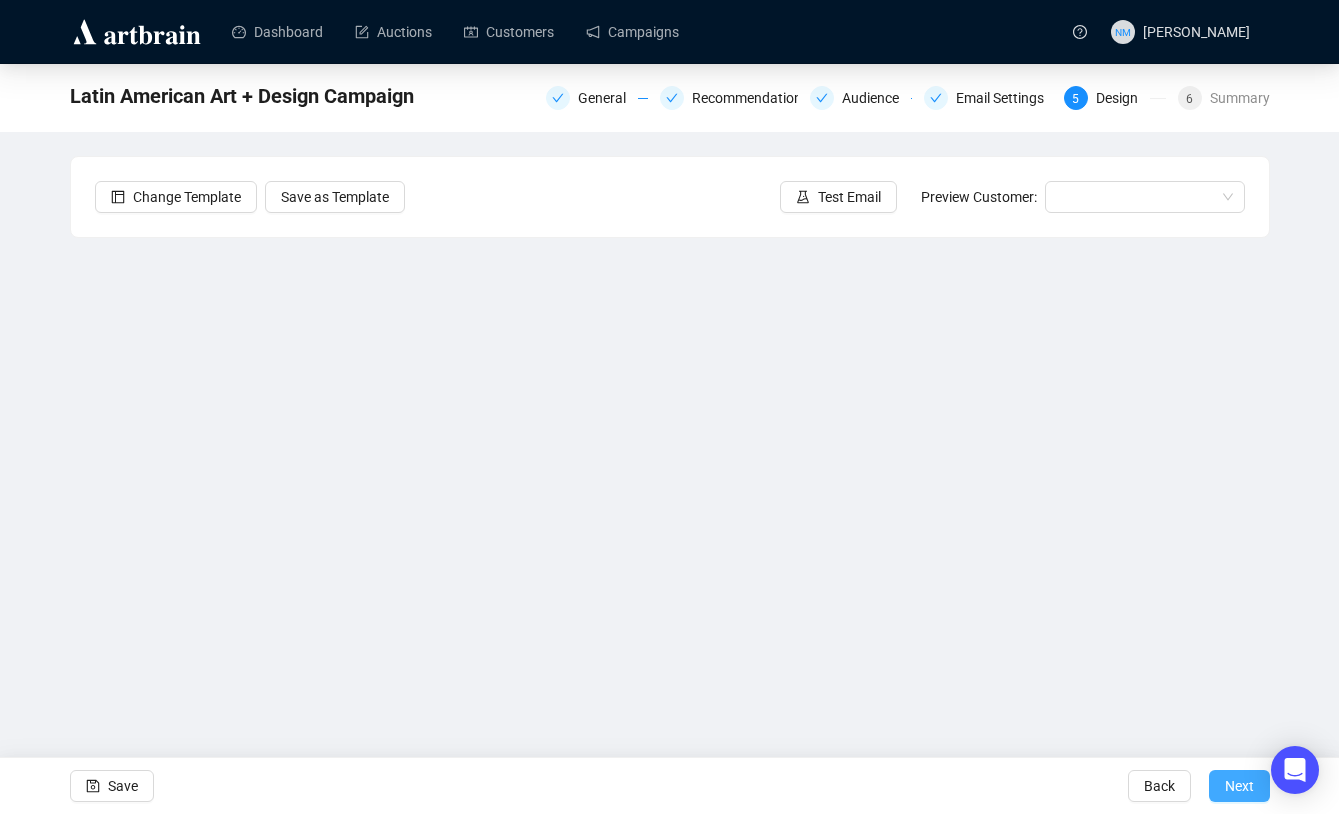 click on "Next" at bounding box center (1239, 786) 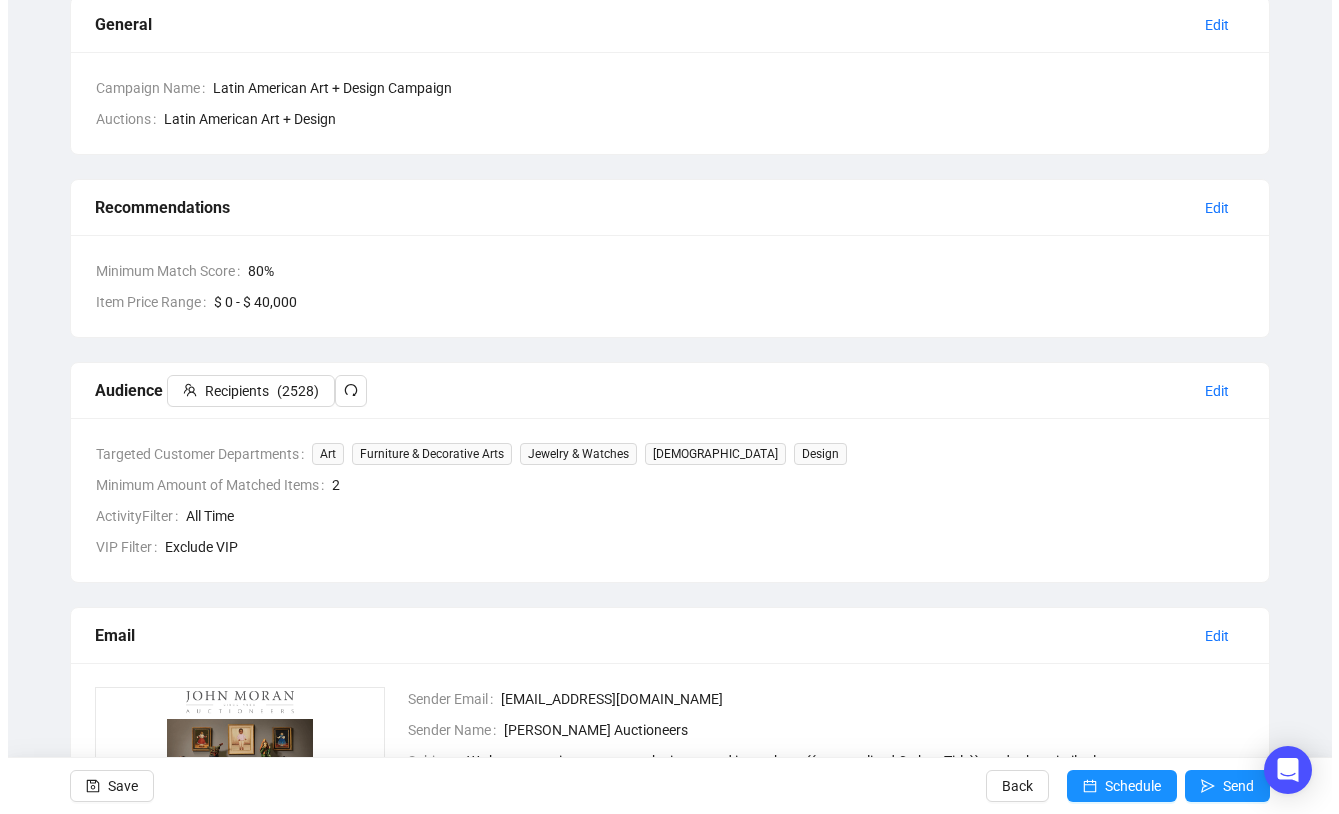 scroll, scrollTop: 158, scrollLeft: 0, axis: vertical 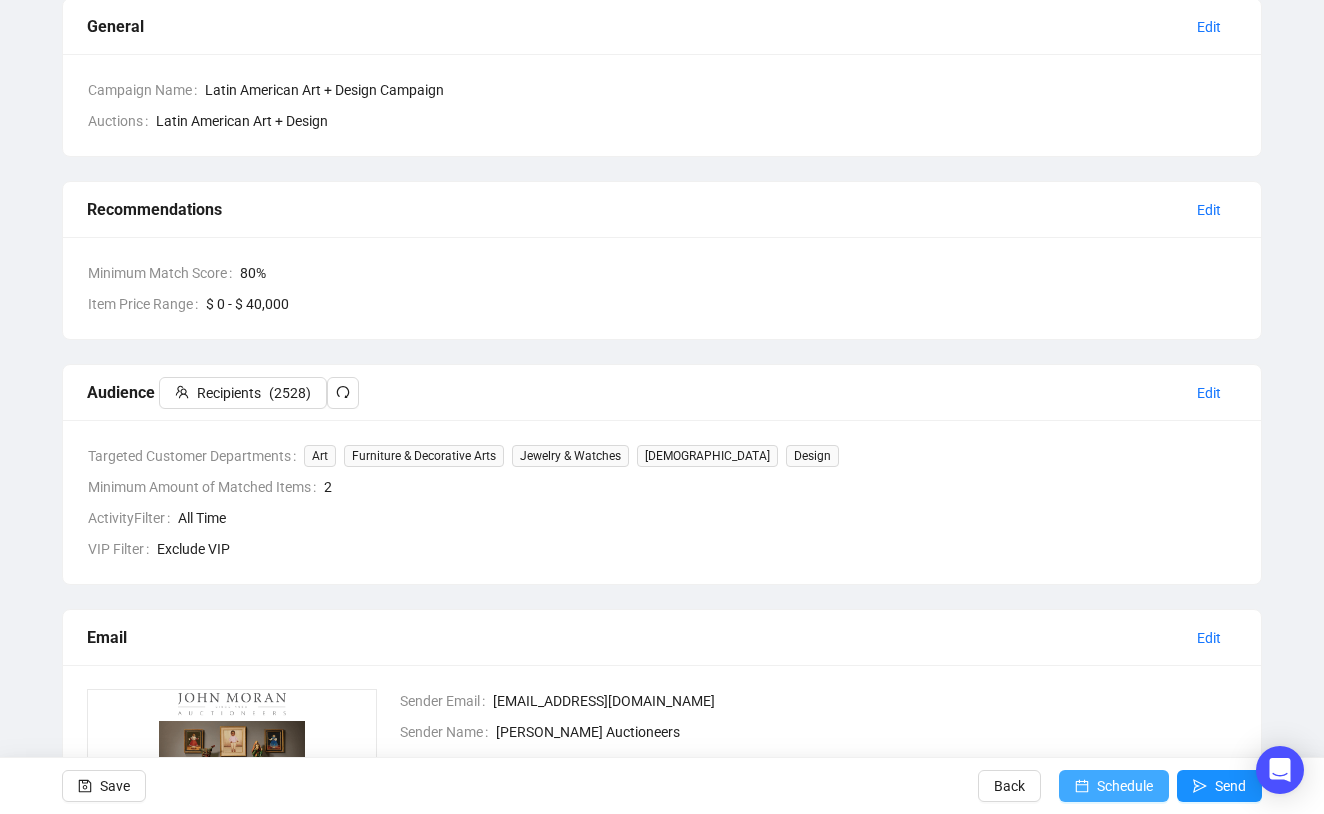 click on "Schedule" at bounding box center [1125, 786] 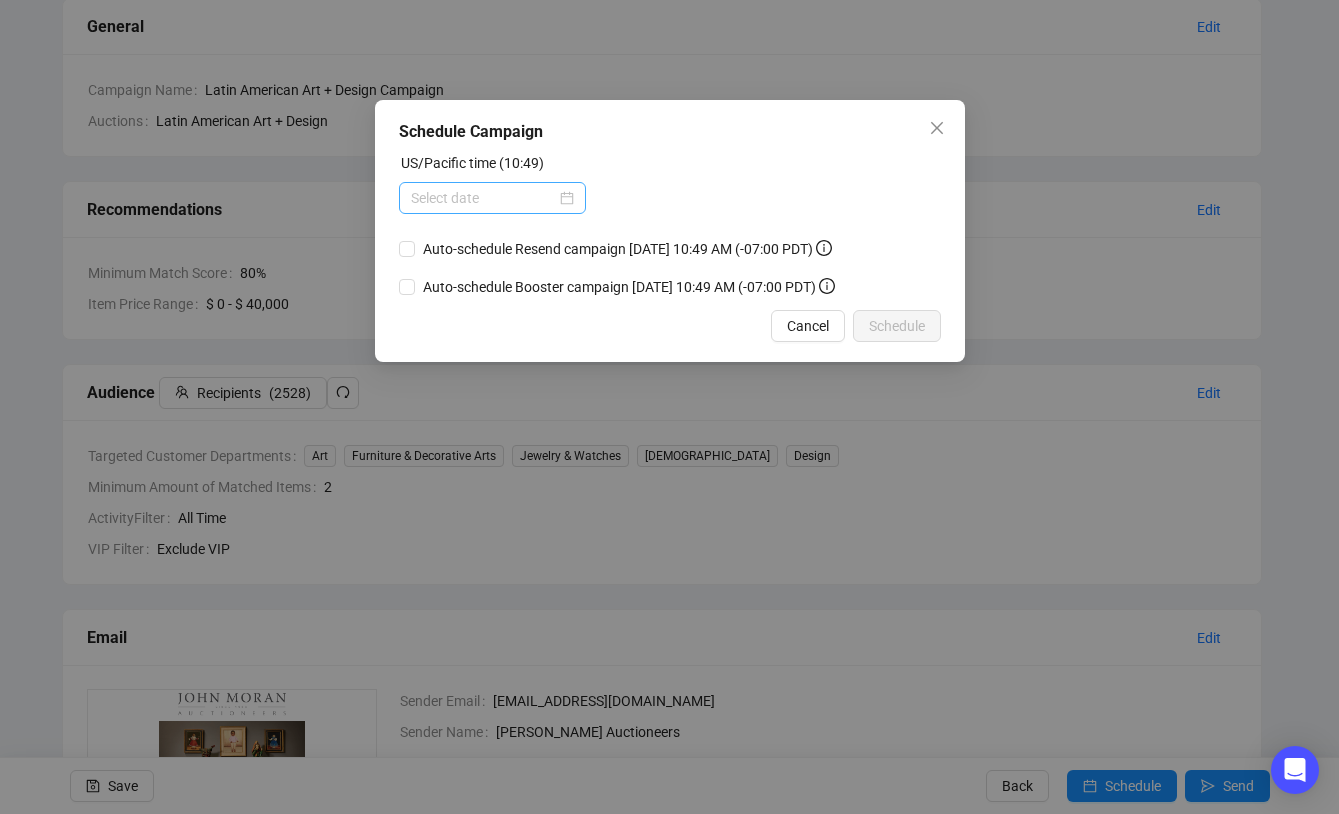 click at bounding box center [492, 198] 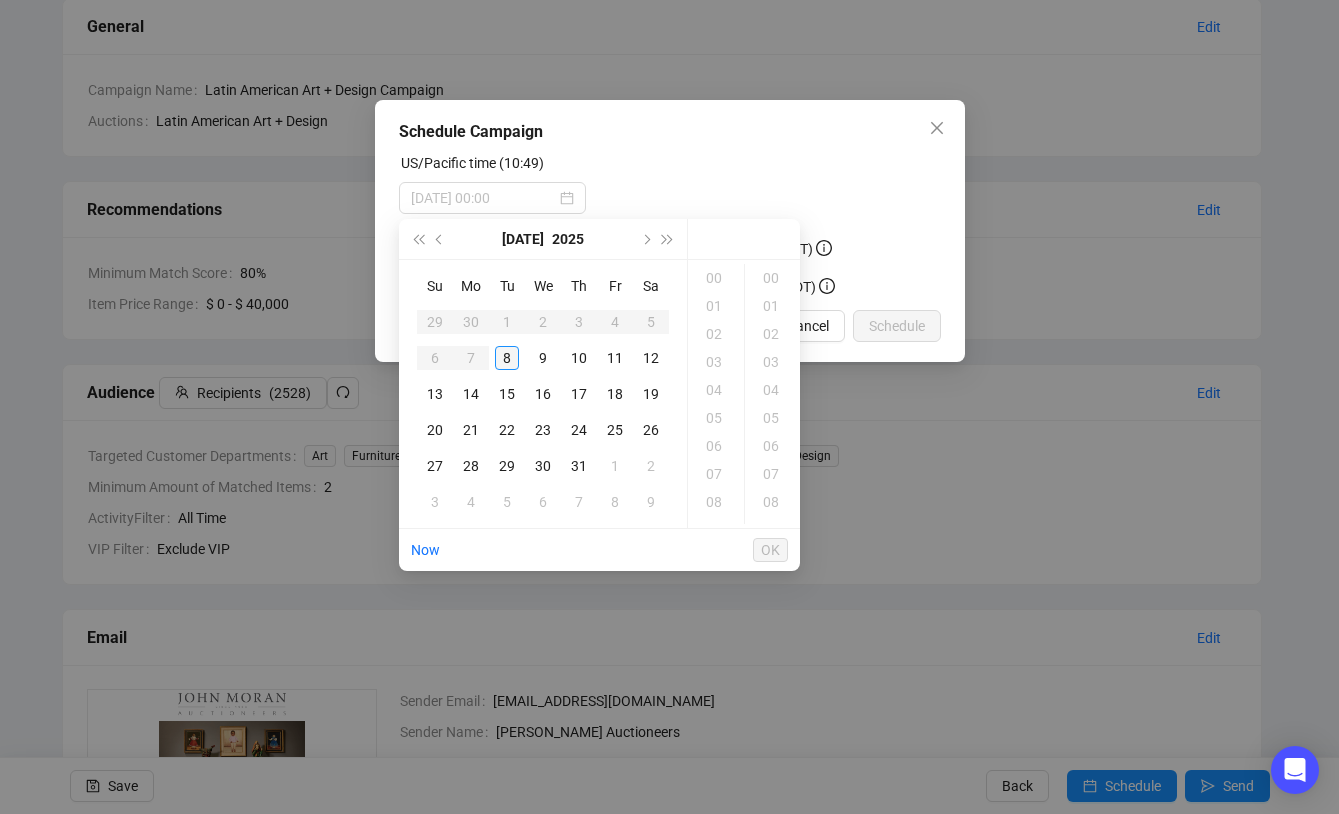 click on "8" at bounding box center [507, 358] 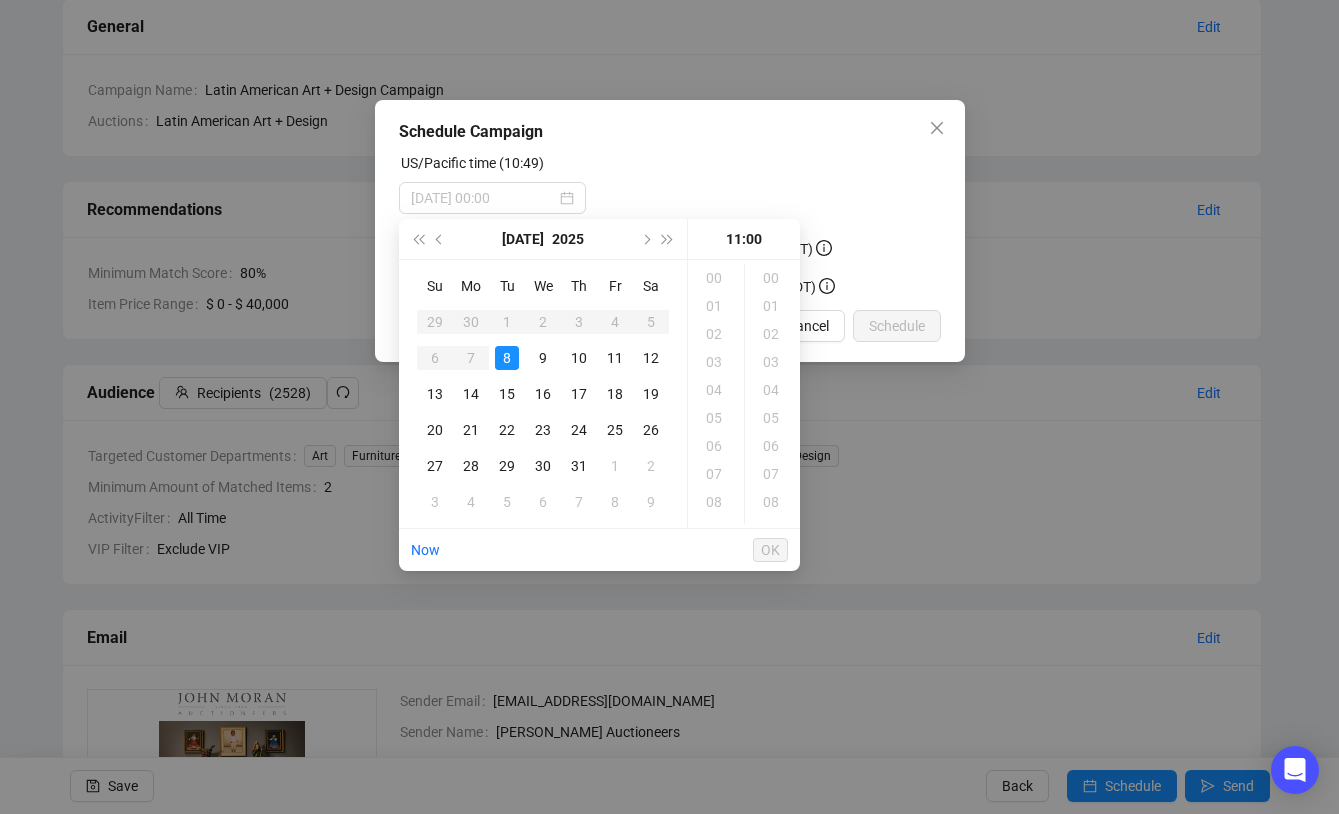 scroll, scrollTop: 308, scrollLeft: 0, axis: vertical 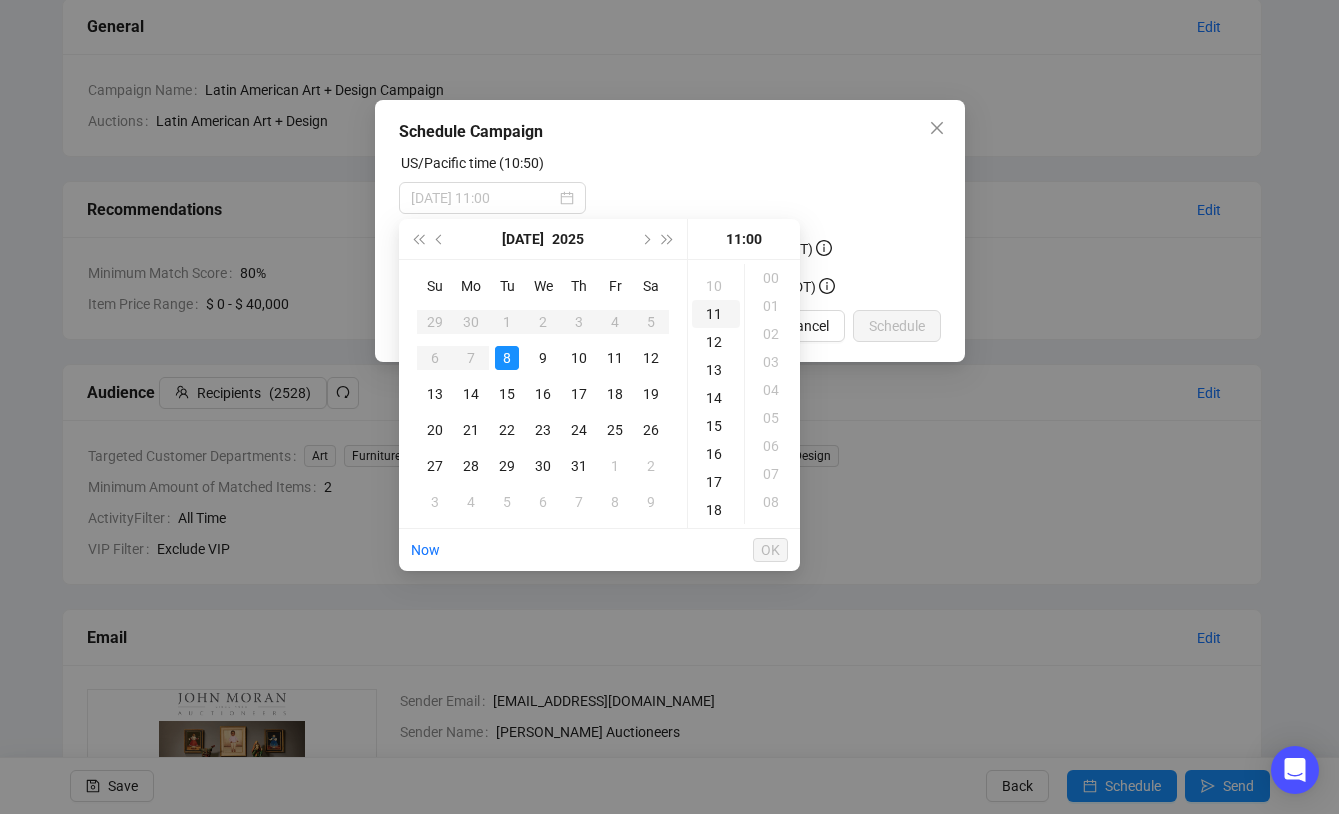 click on "11" at bounding box center [716, 314] 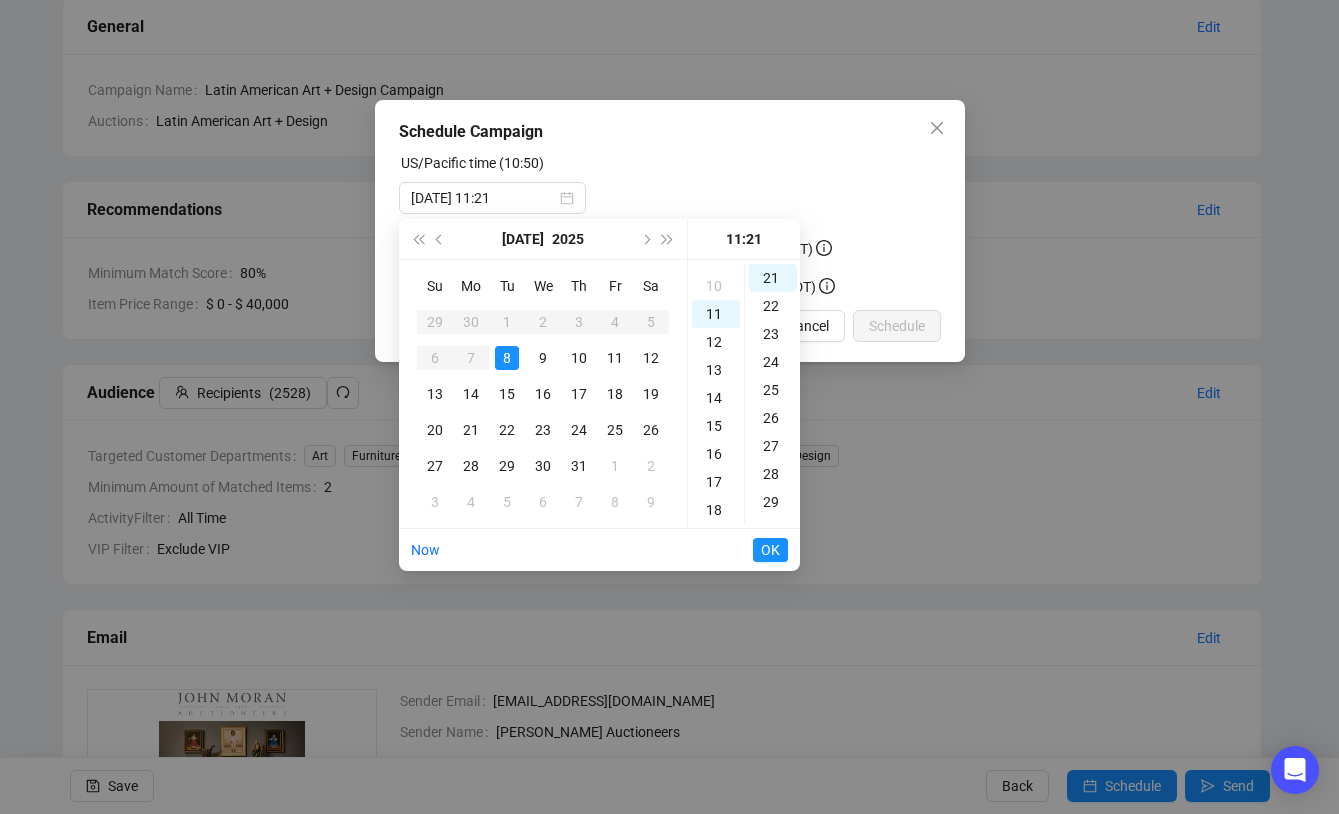 scroll, scrollTop: 584, scrollLeft: 0, axis: vertical 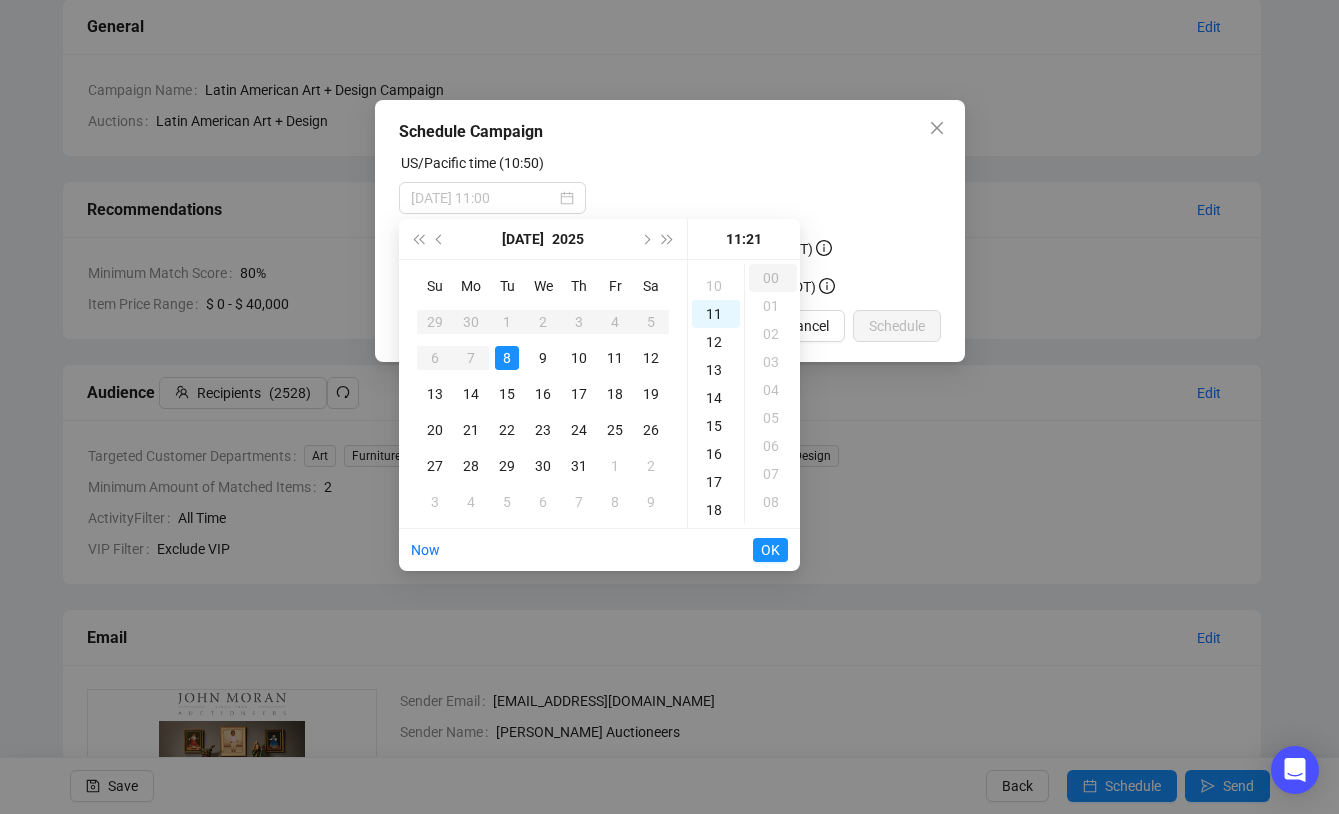 click on "00" at bounding box center (773, 278) 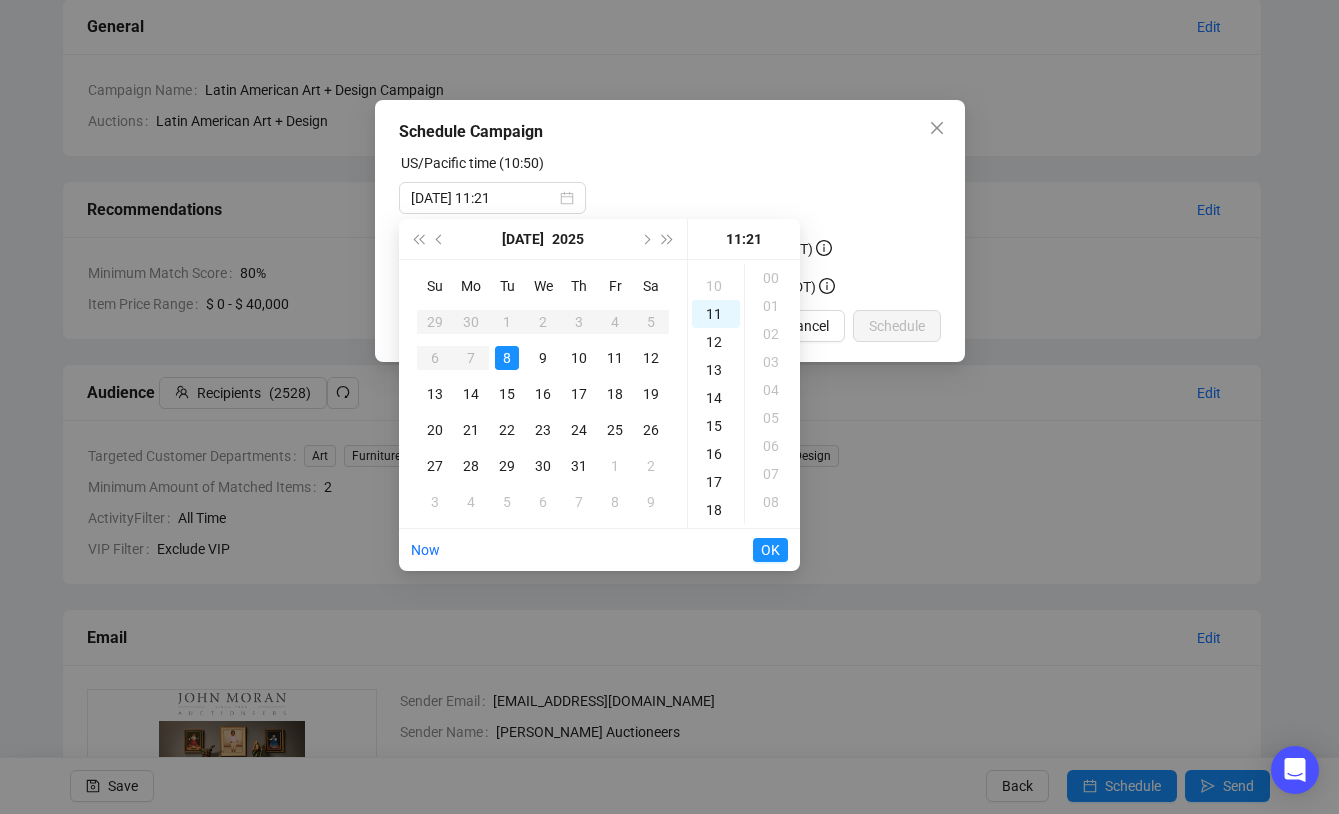 scroll, scrollTop: 588, scrollLeft: 0, axis: vertical 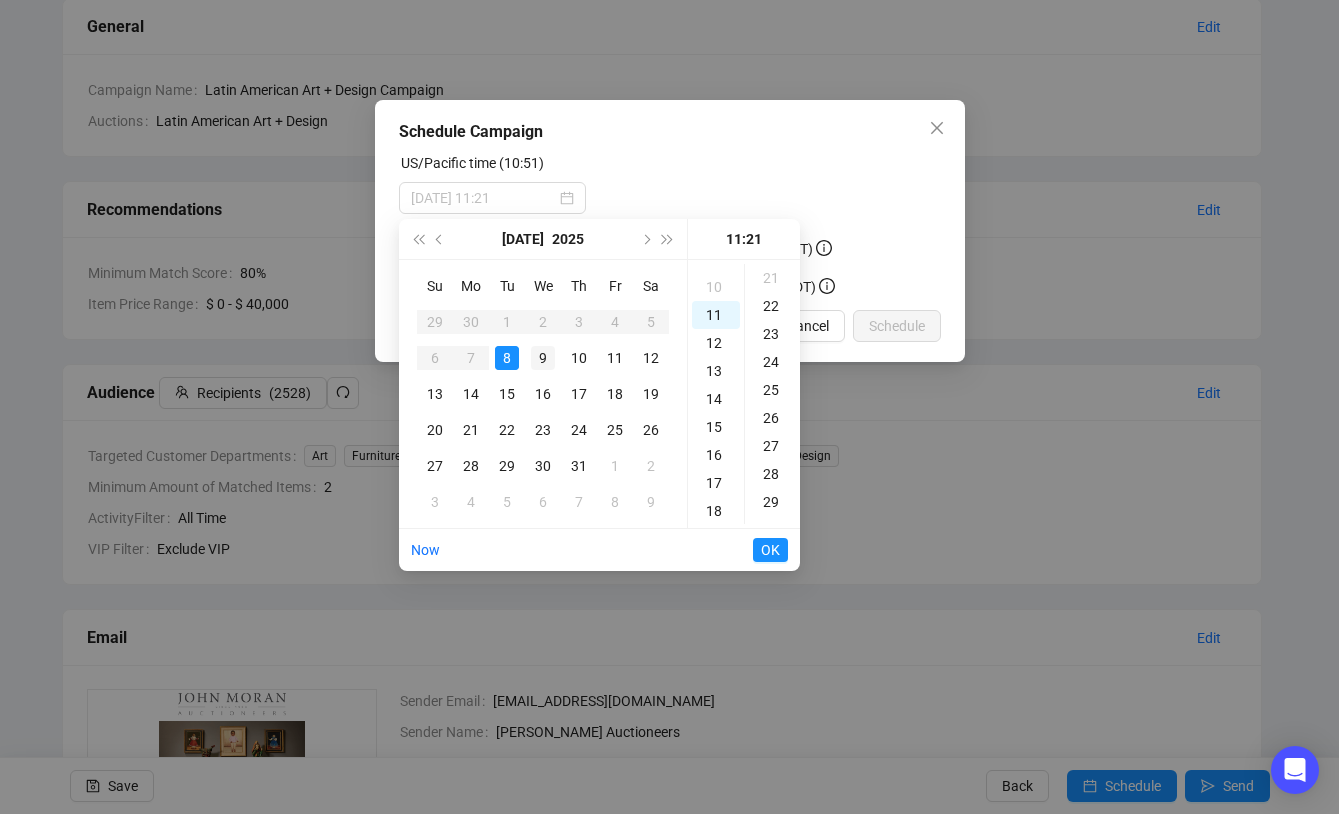 click on "9" at bounding box center [543, 358] 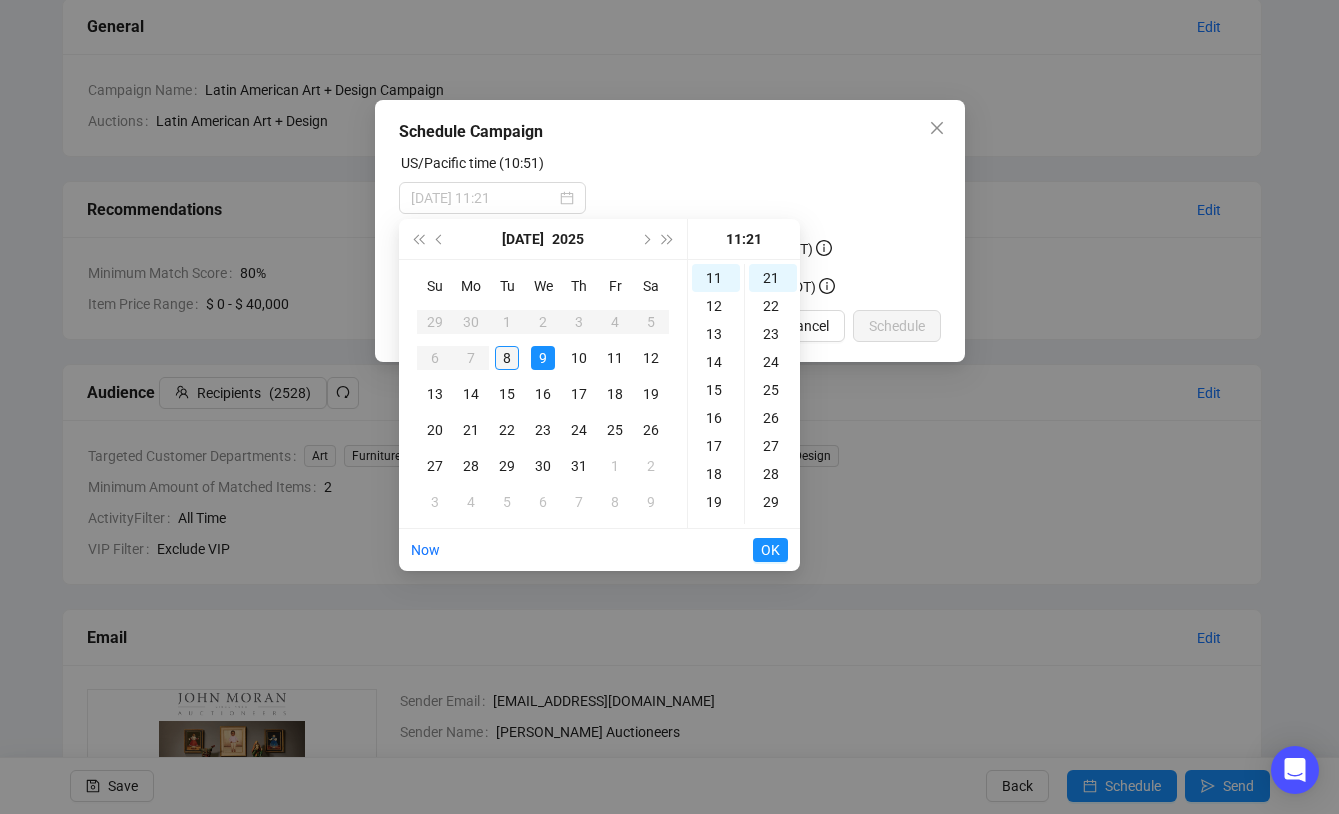 click on "8" at bounding box center [507, 358] 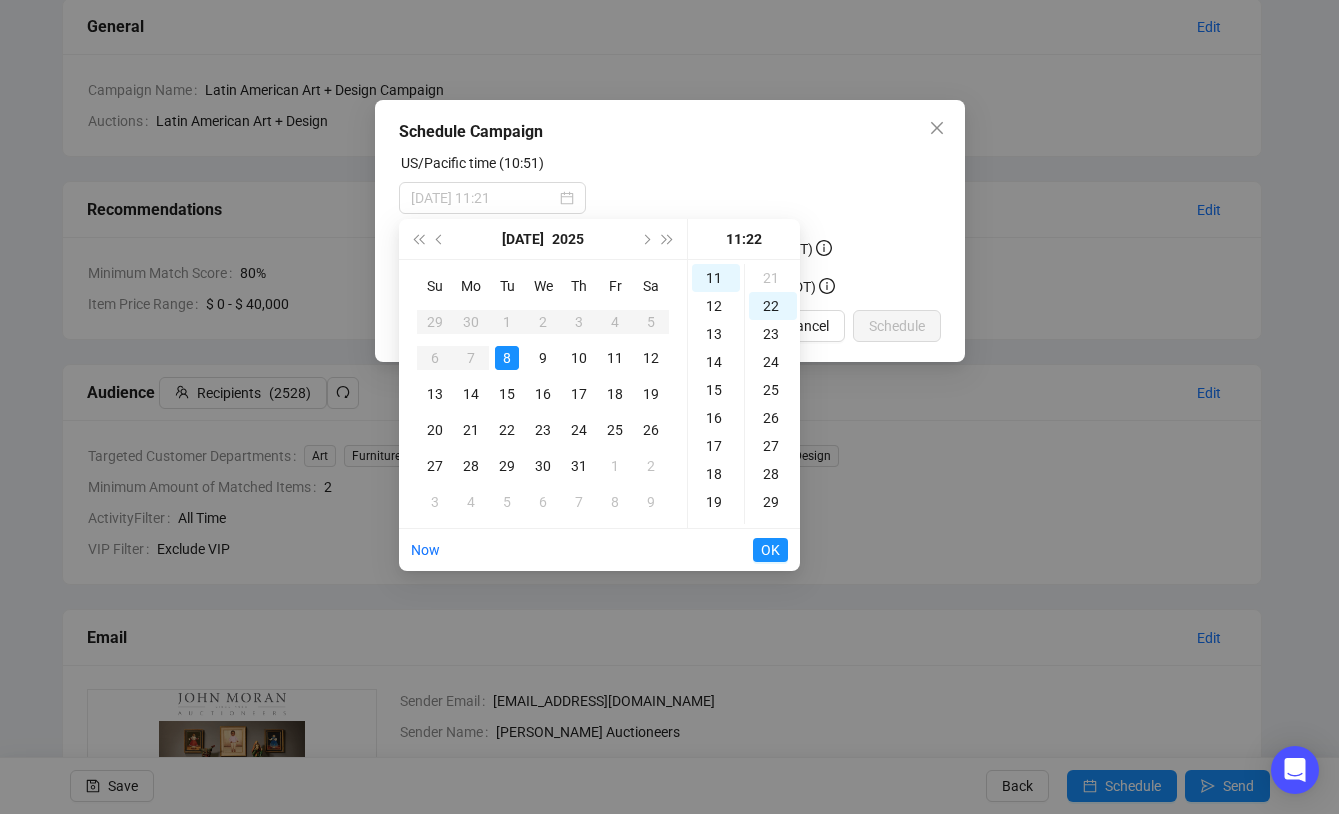 scroll, scrollTop: 616, scrollLeft: 0, axis: vertical 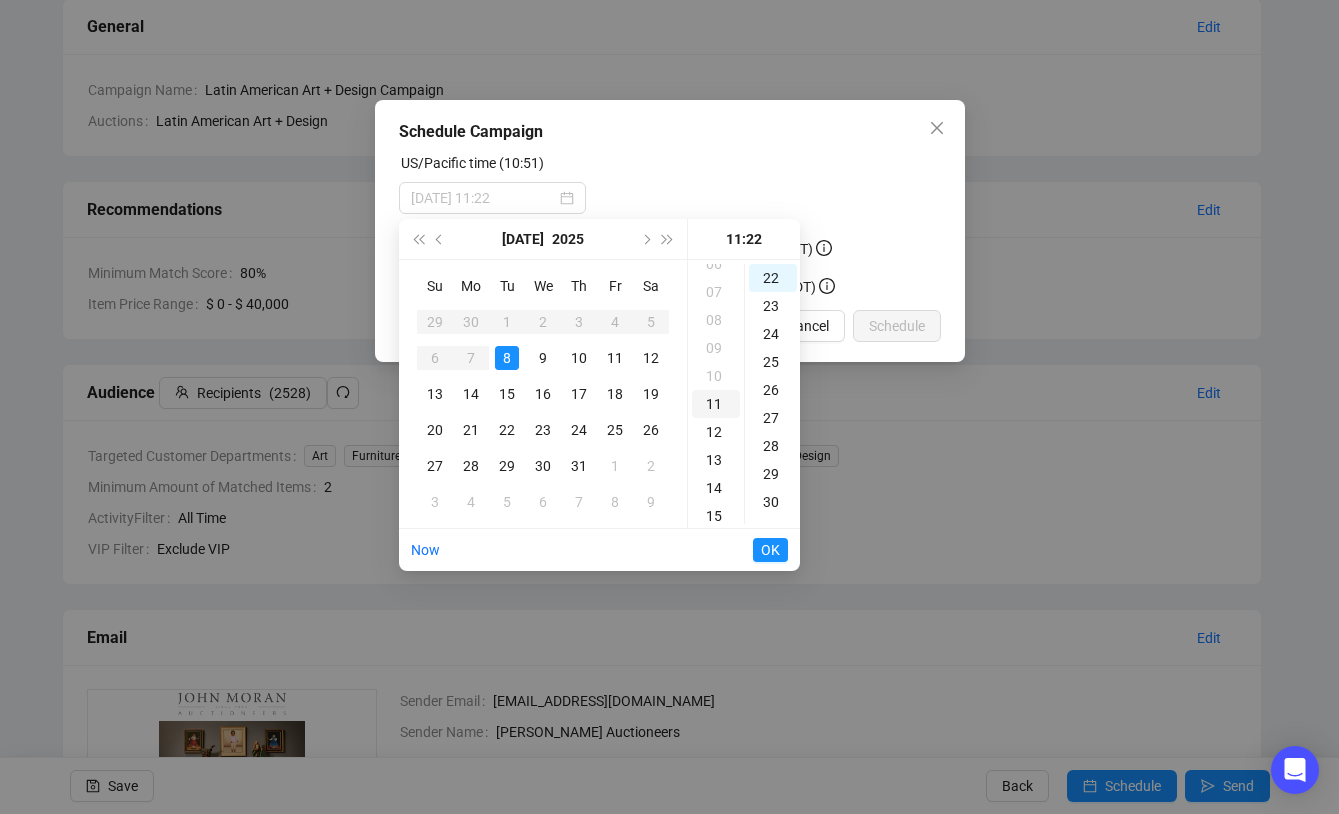 click on "11" at bounding box center (716, 404) 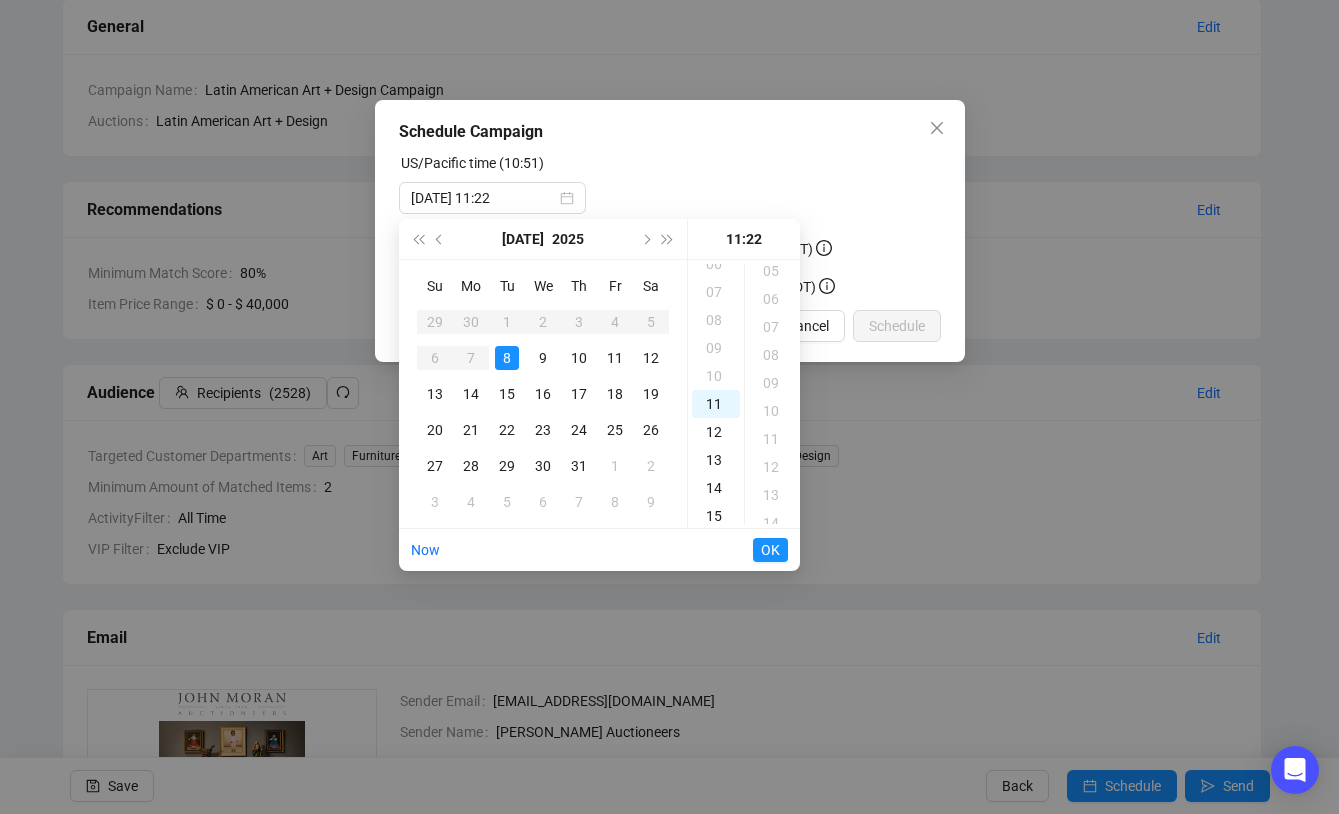 scroll, scrollTop: 0, scrollLeft: 0, axis: both 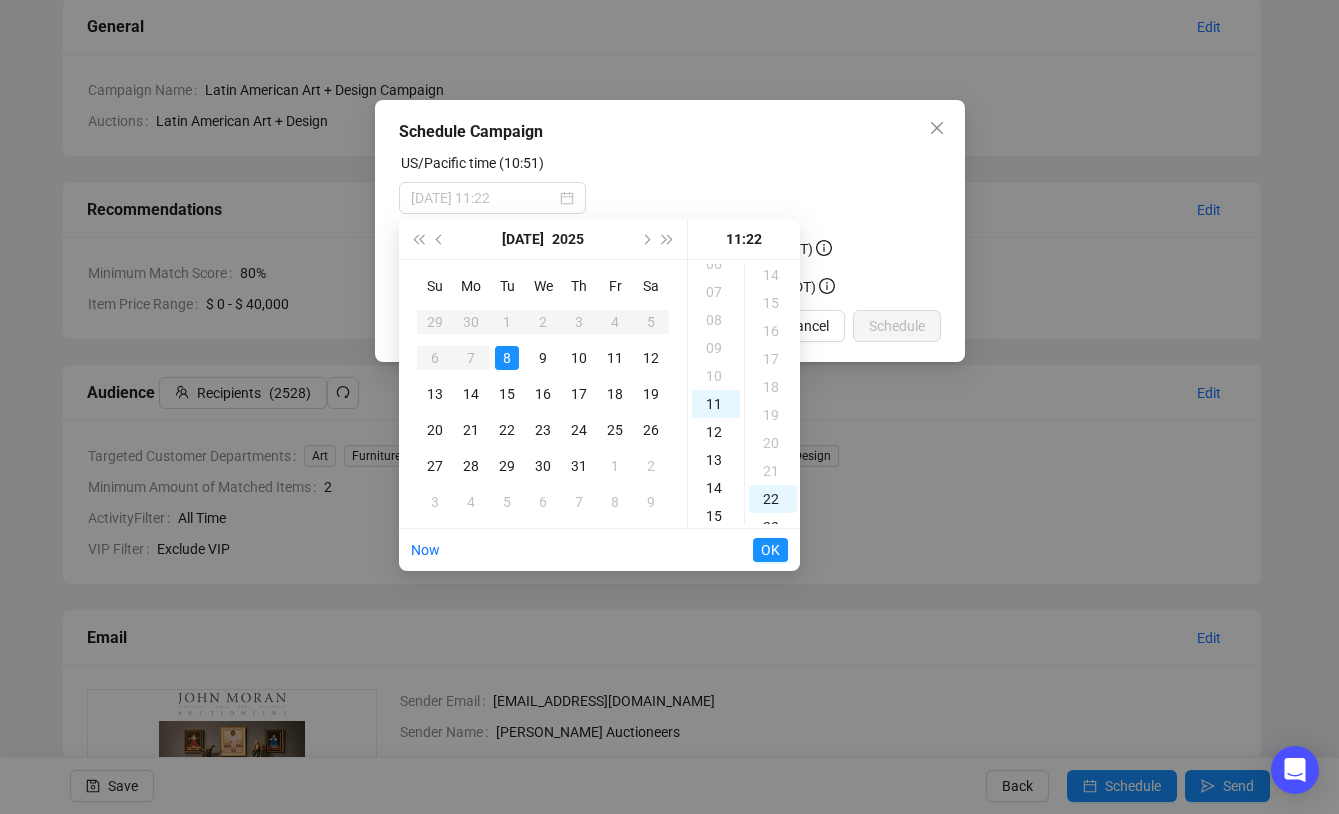 click on "8" at bounding box center (507, 358) 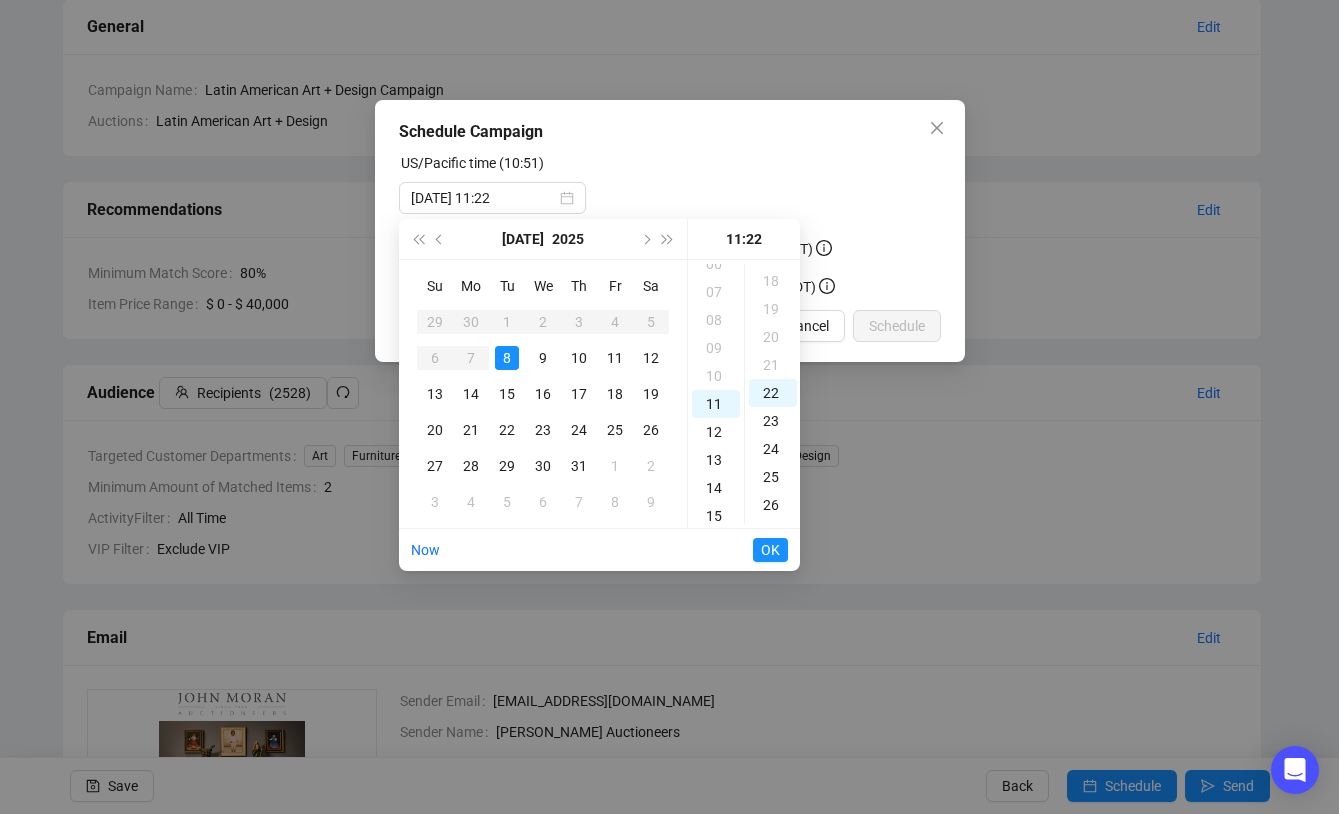 scroll, scrollTop: 526, scrollLeft: 0, axis: vertical 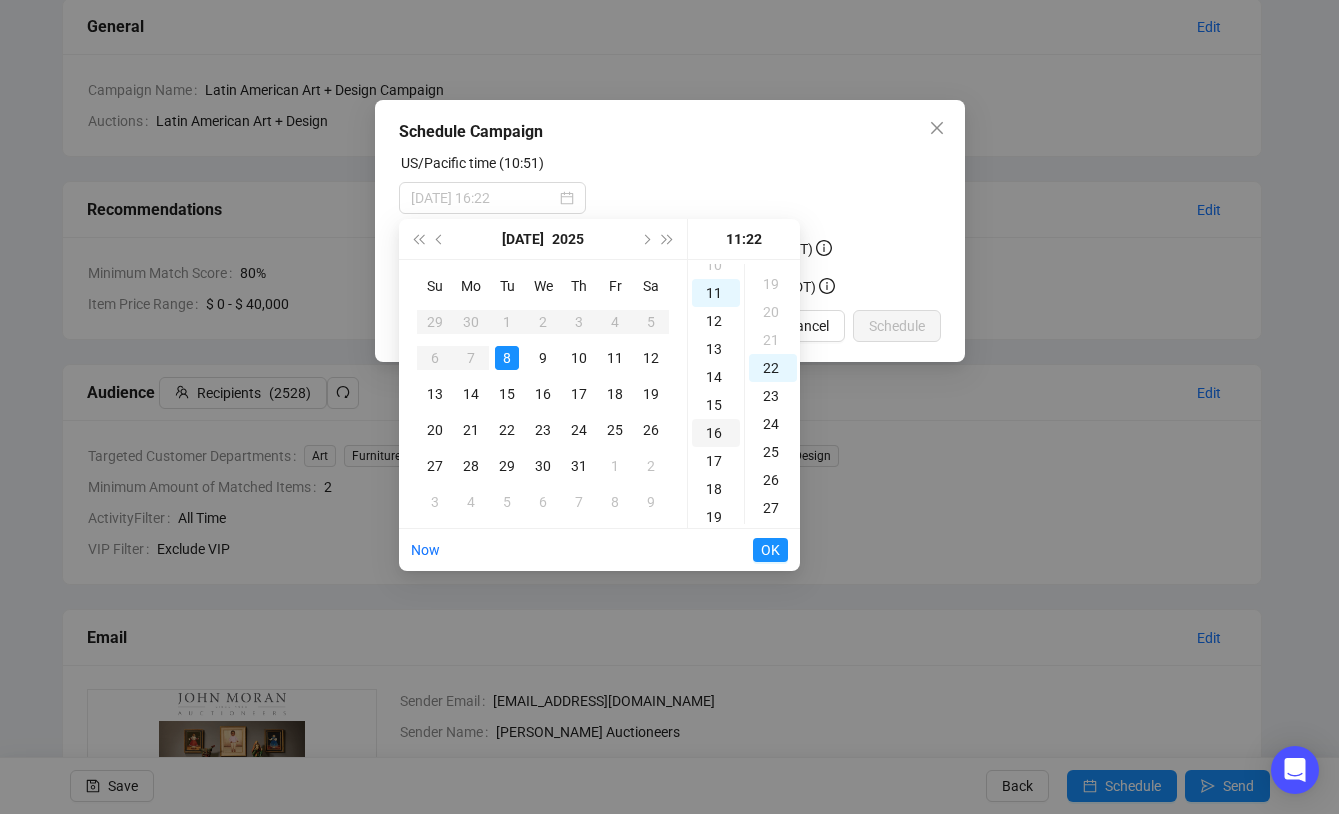 click on "16" at bounding box center (716, 433) 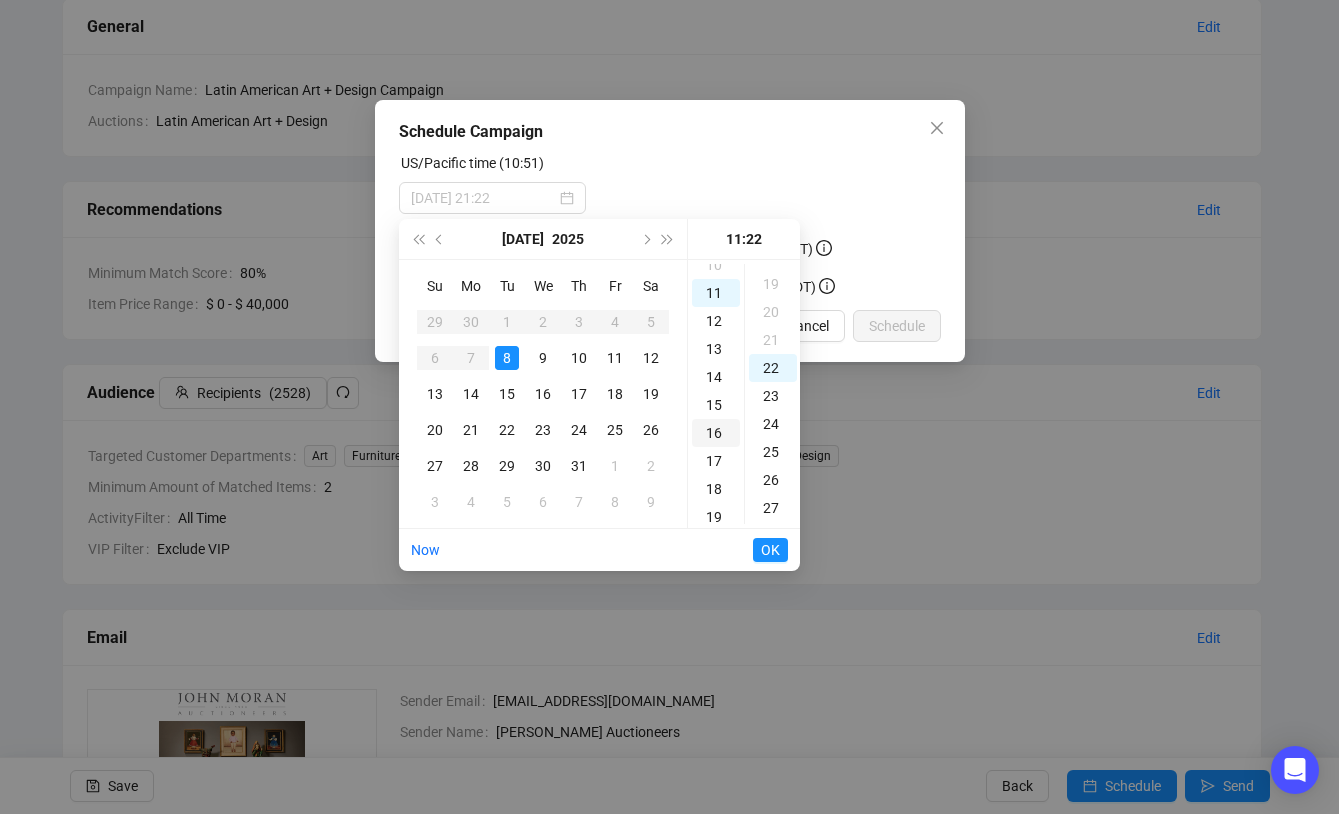 scroll, scrollTop: 444, scrollLeft: 0, axis: vertical 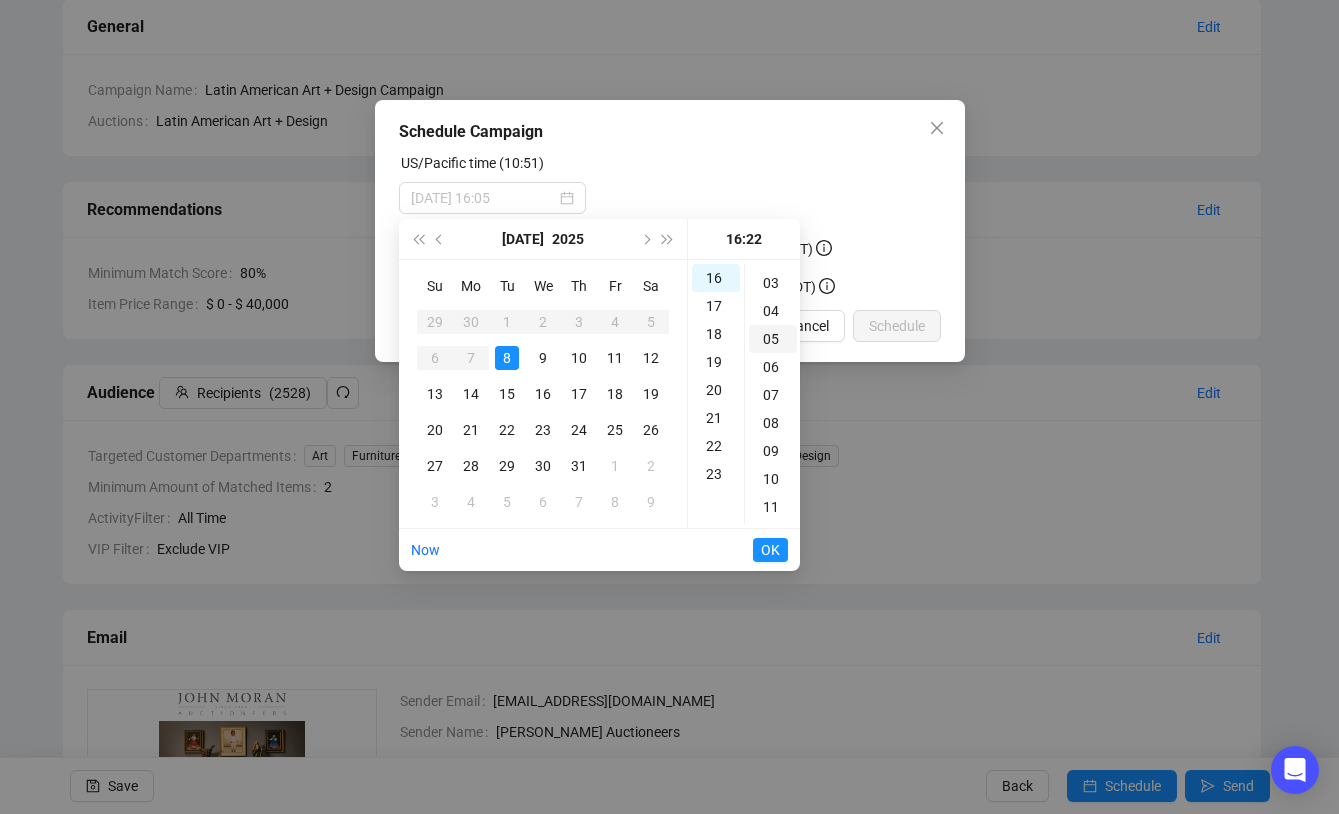 click on "05" at bounding box center (773, 339) 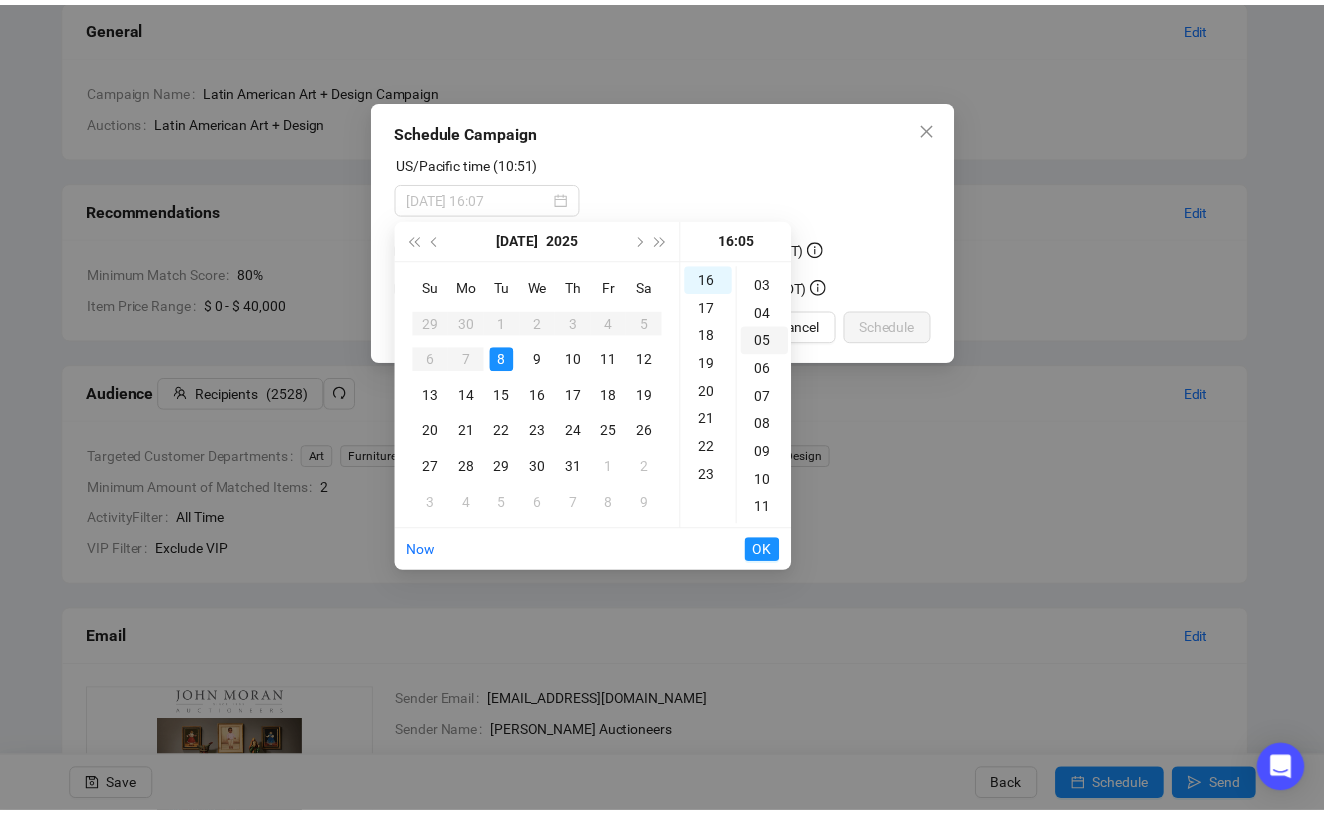 scroll, scrollTop: 140, scrollLeft: 0, axis: vertical 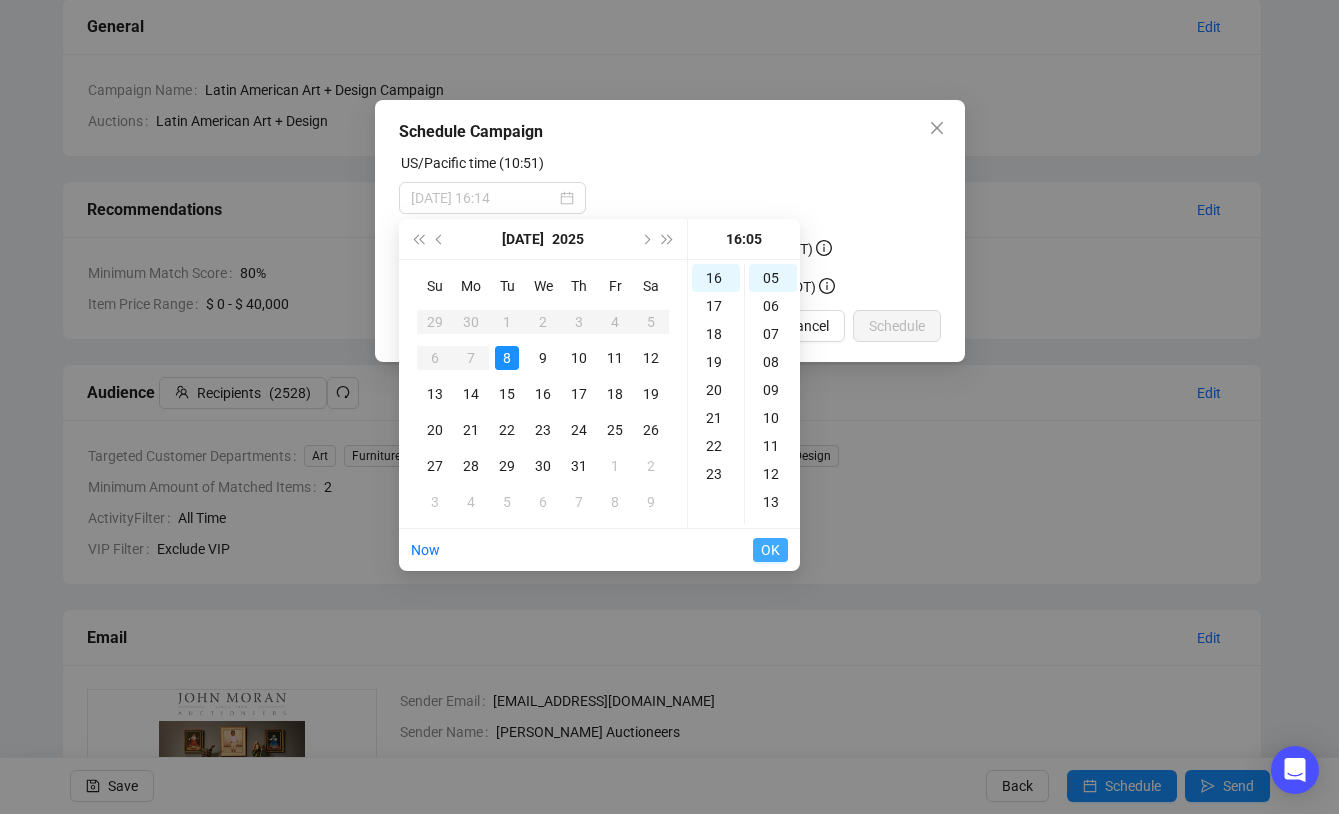 type on "[DATE] 16:05" 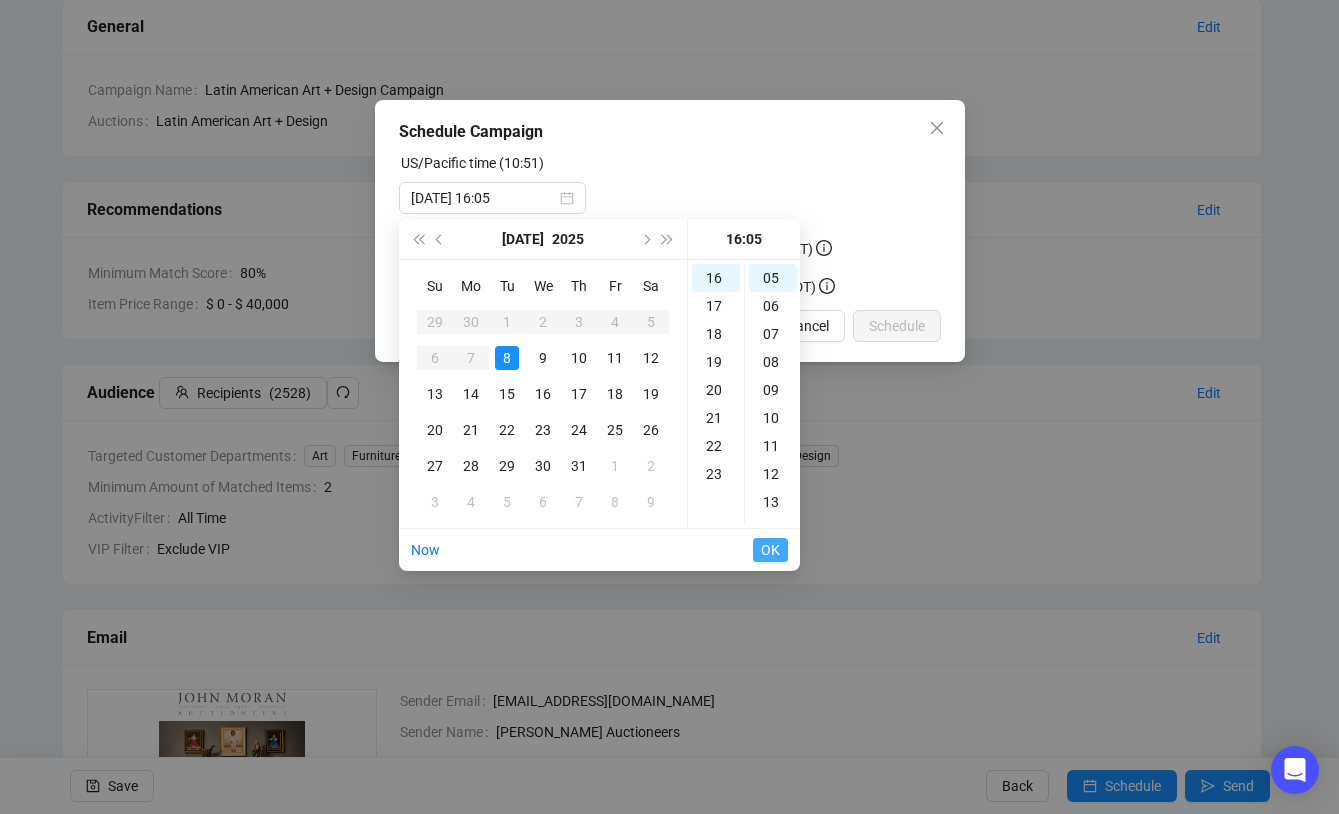 click on "OK" at bounding box center (770, 550) 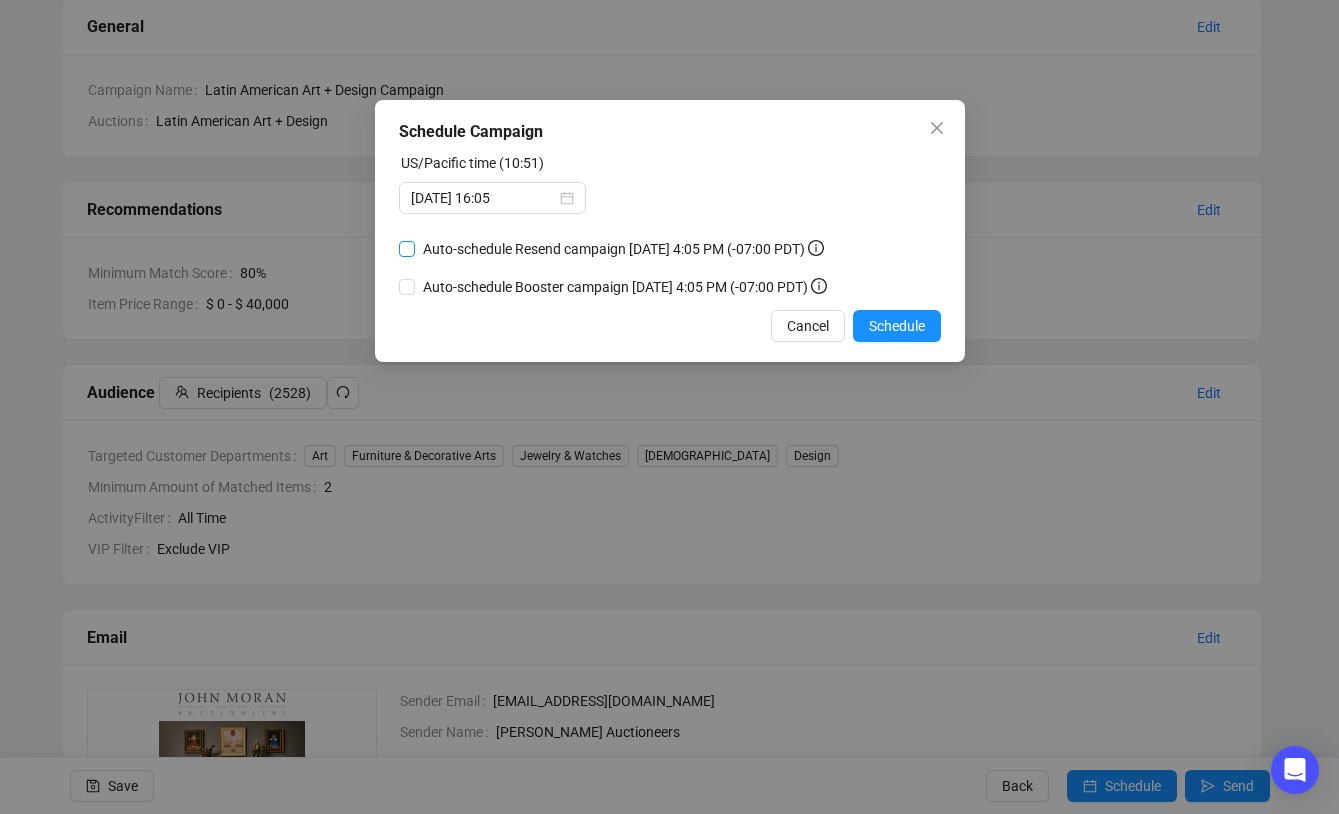 click on "Auto-schedule Resend campaign   [DATE] 4:05 PM (-07:00 PDT)" at bounding box center [407, 249] 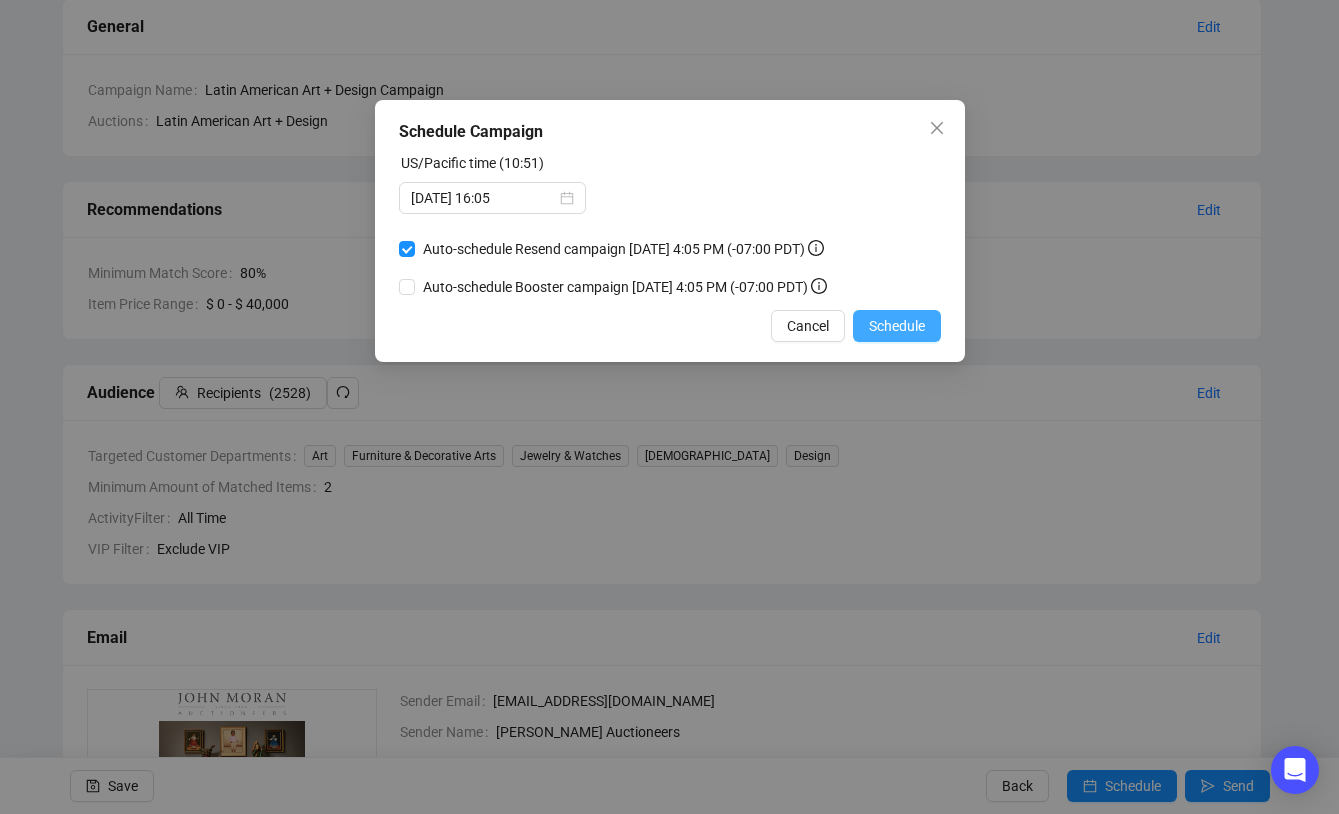 click on "Schedule" at bounding box center (897, 326) 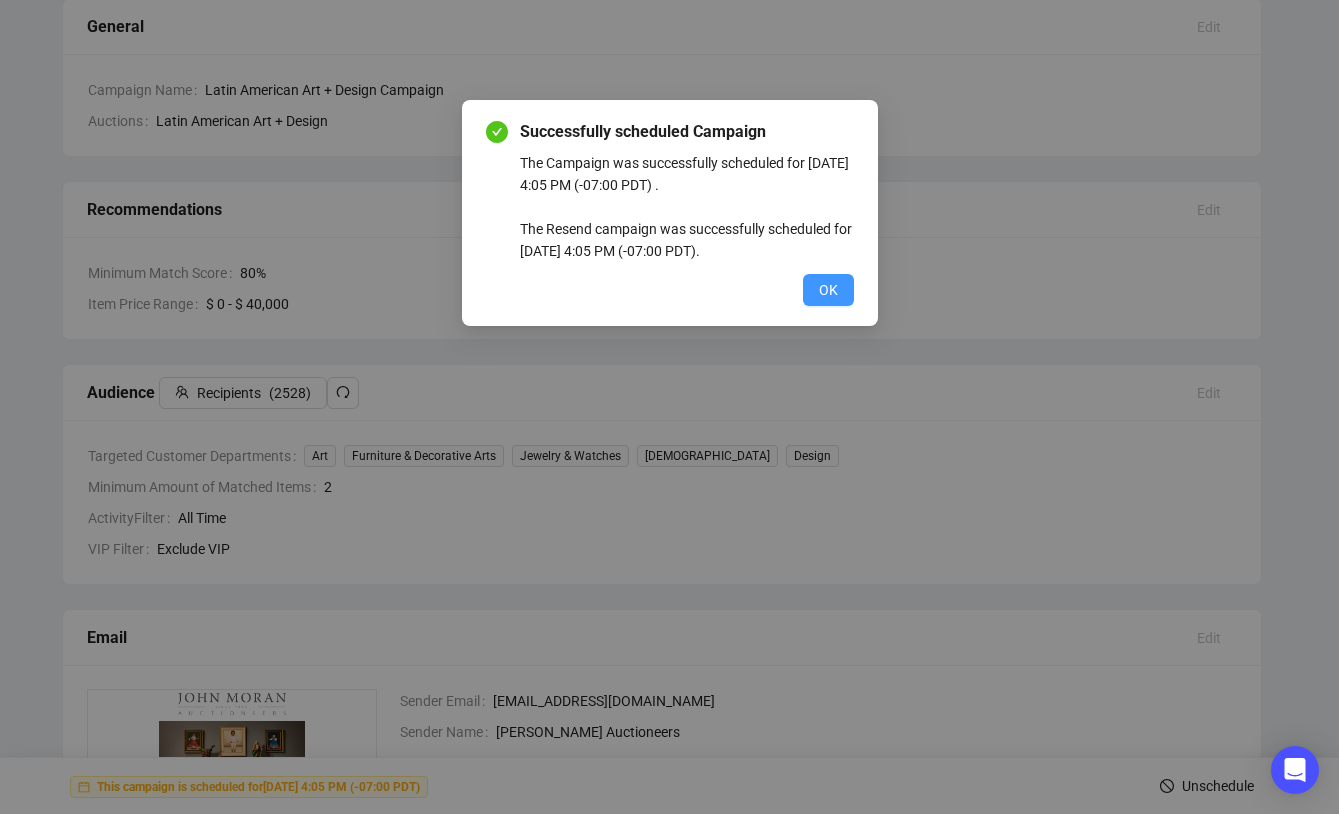 click on "OK" at bounding box center [828, 290] 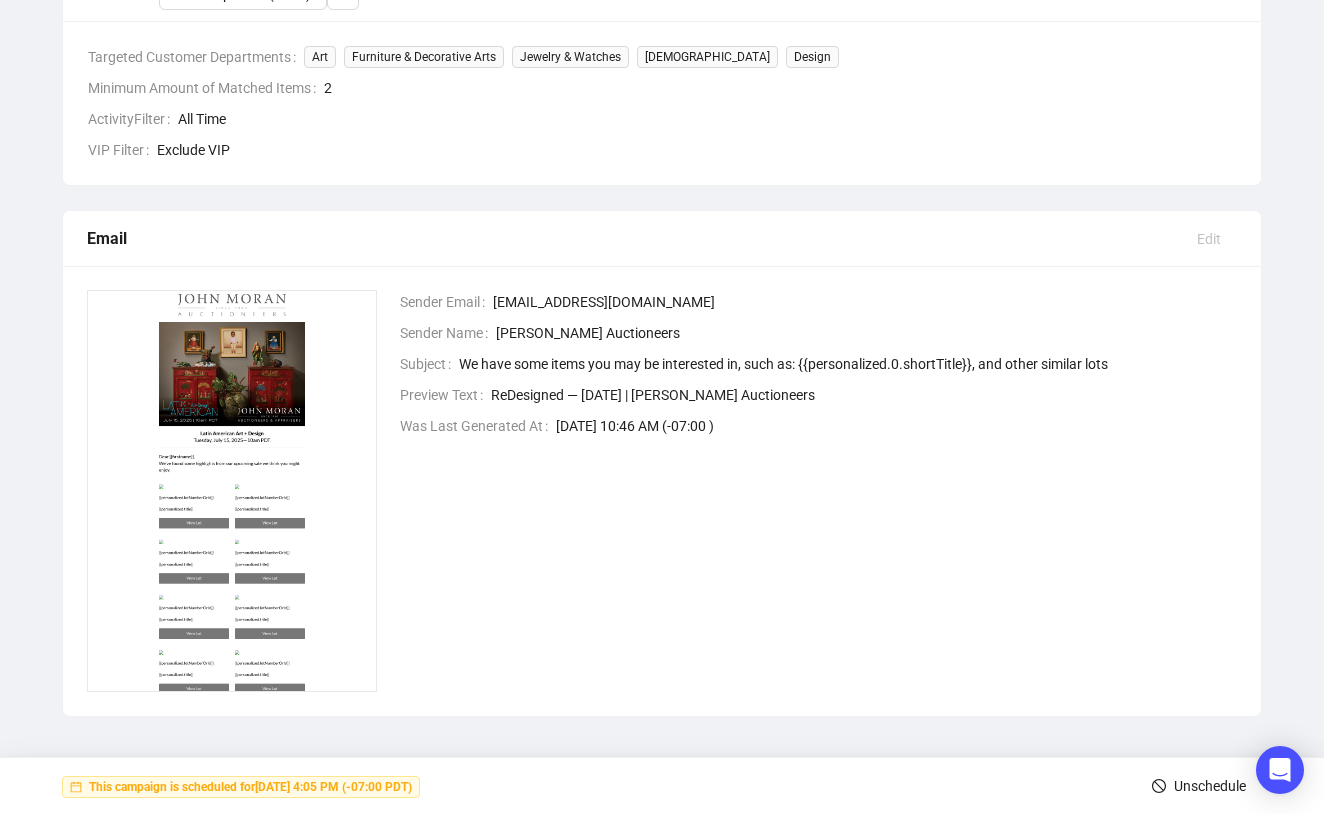 scroll, scrollTop: 560, scrollLeft: 0, axis: vertical 